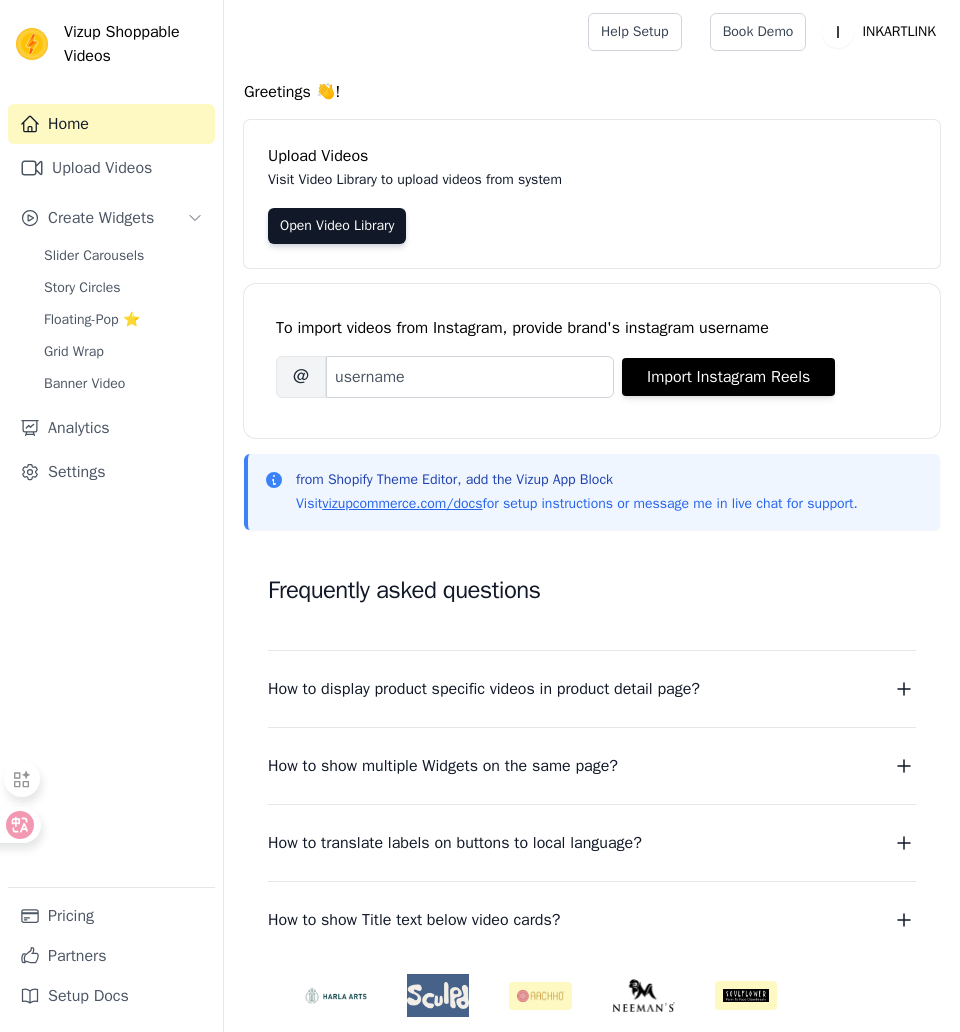 scroll, scrollTop: 0, scrollLeft: 0, axis: both 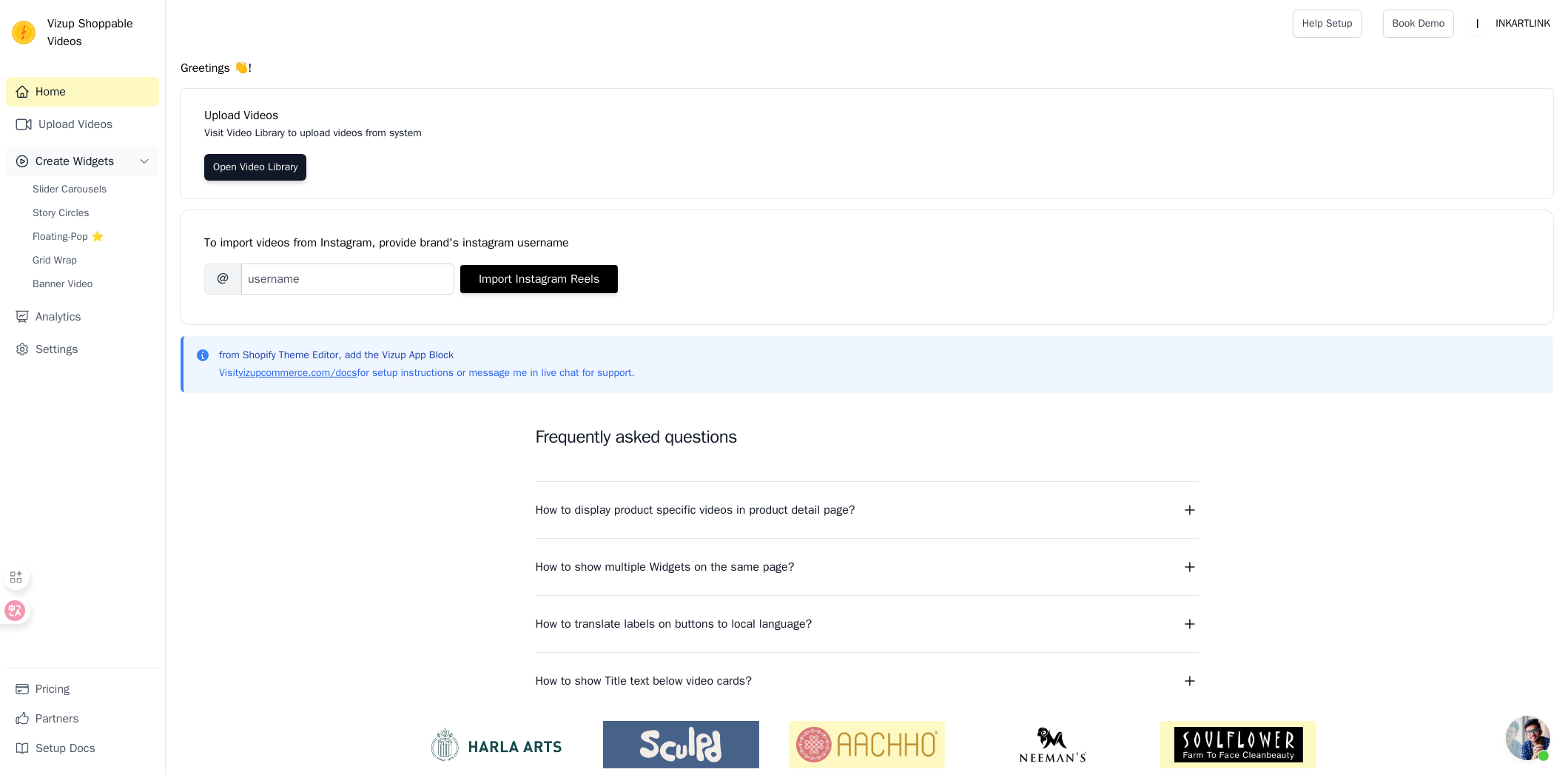 click on "Create Widgets" at bounding box center [75, 161] 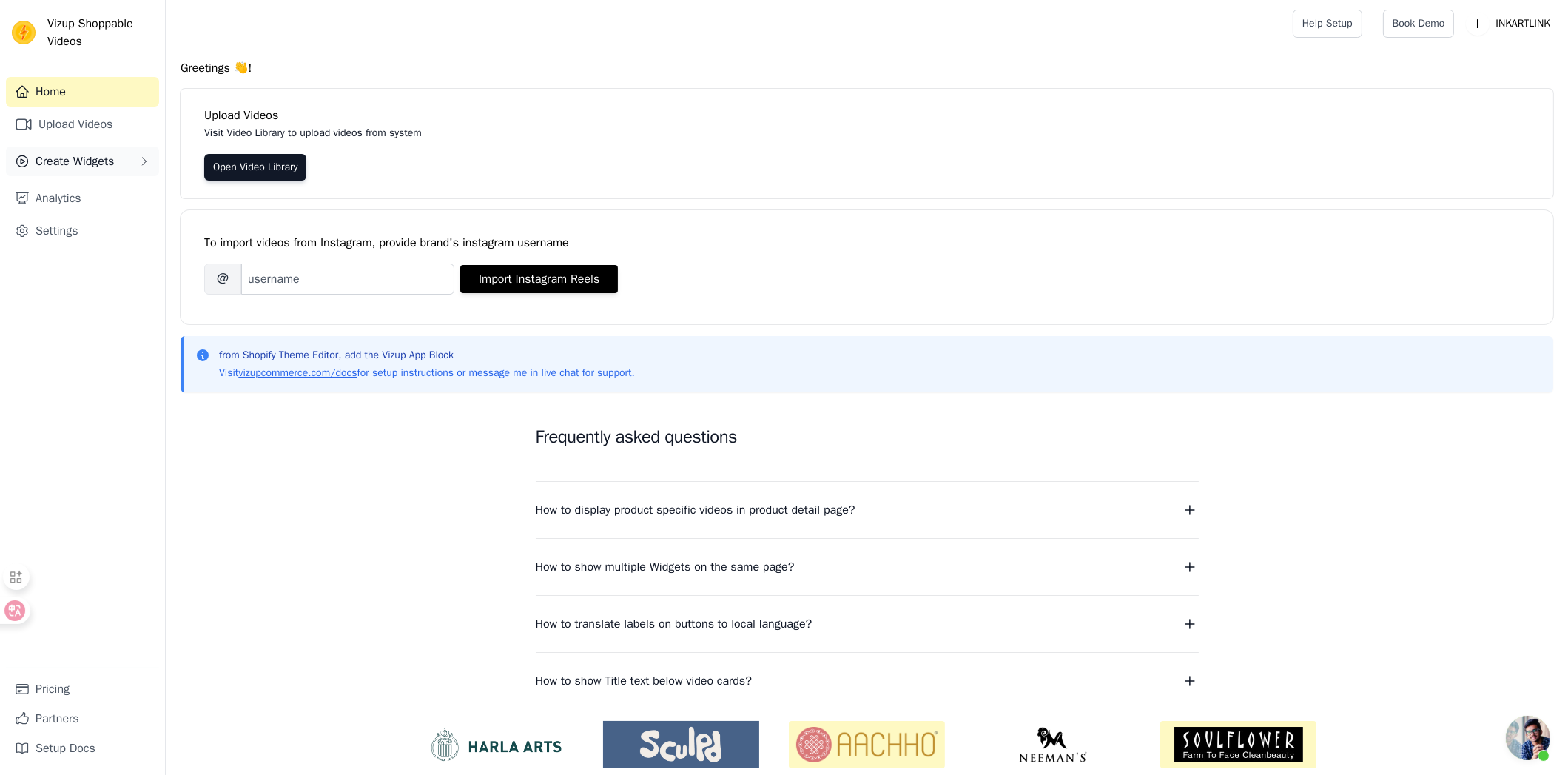 click on "Create Widgets" at bounding box center [75, 161] 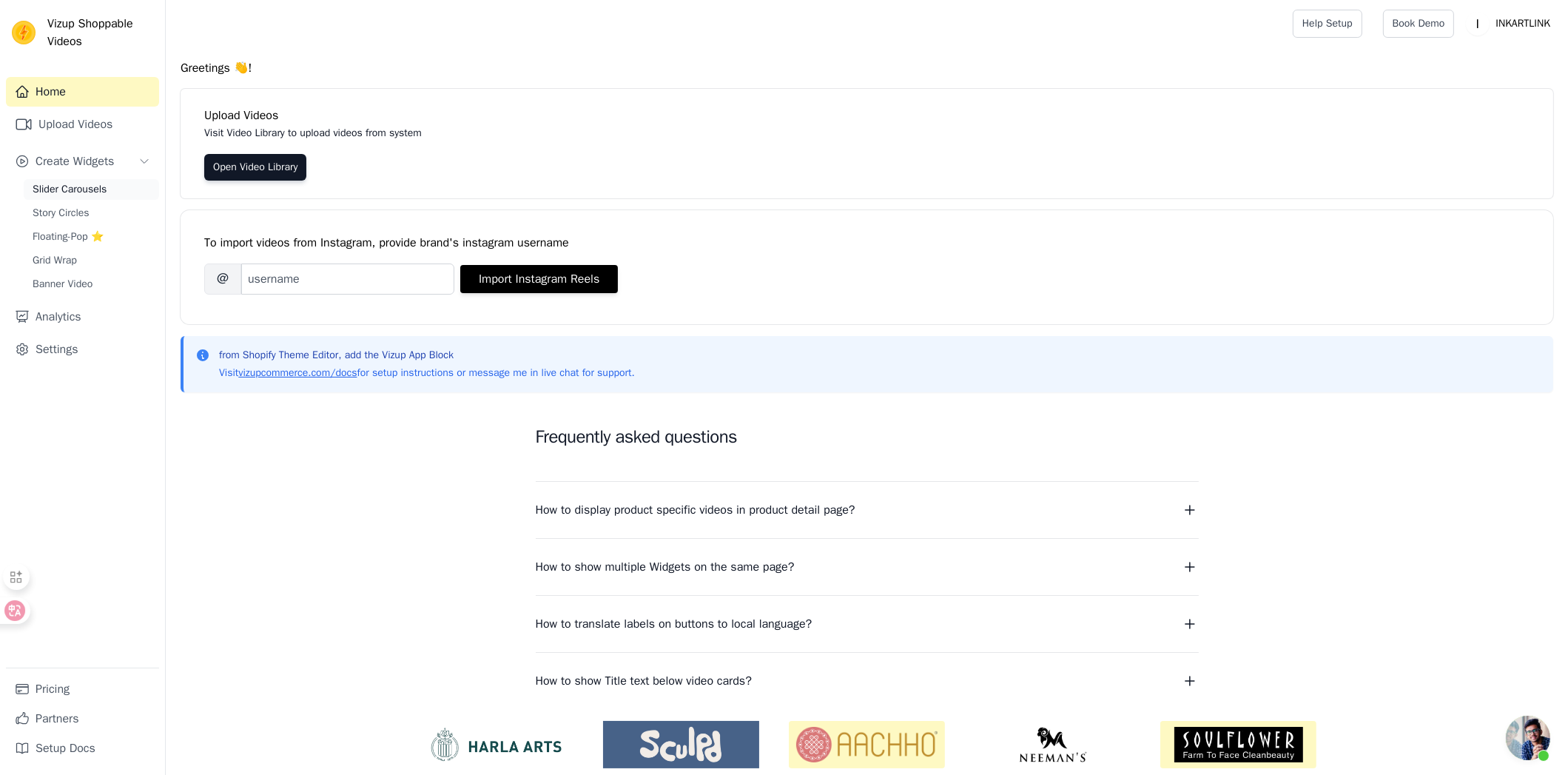 click on "Slider Carousels" at bounding box center [70, 189] 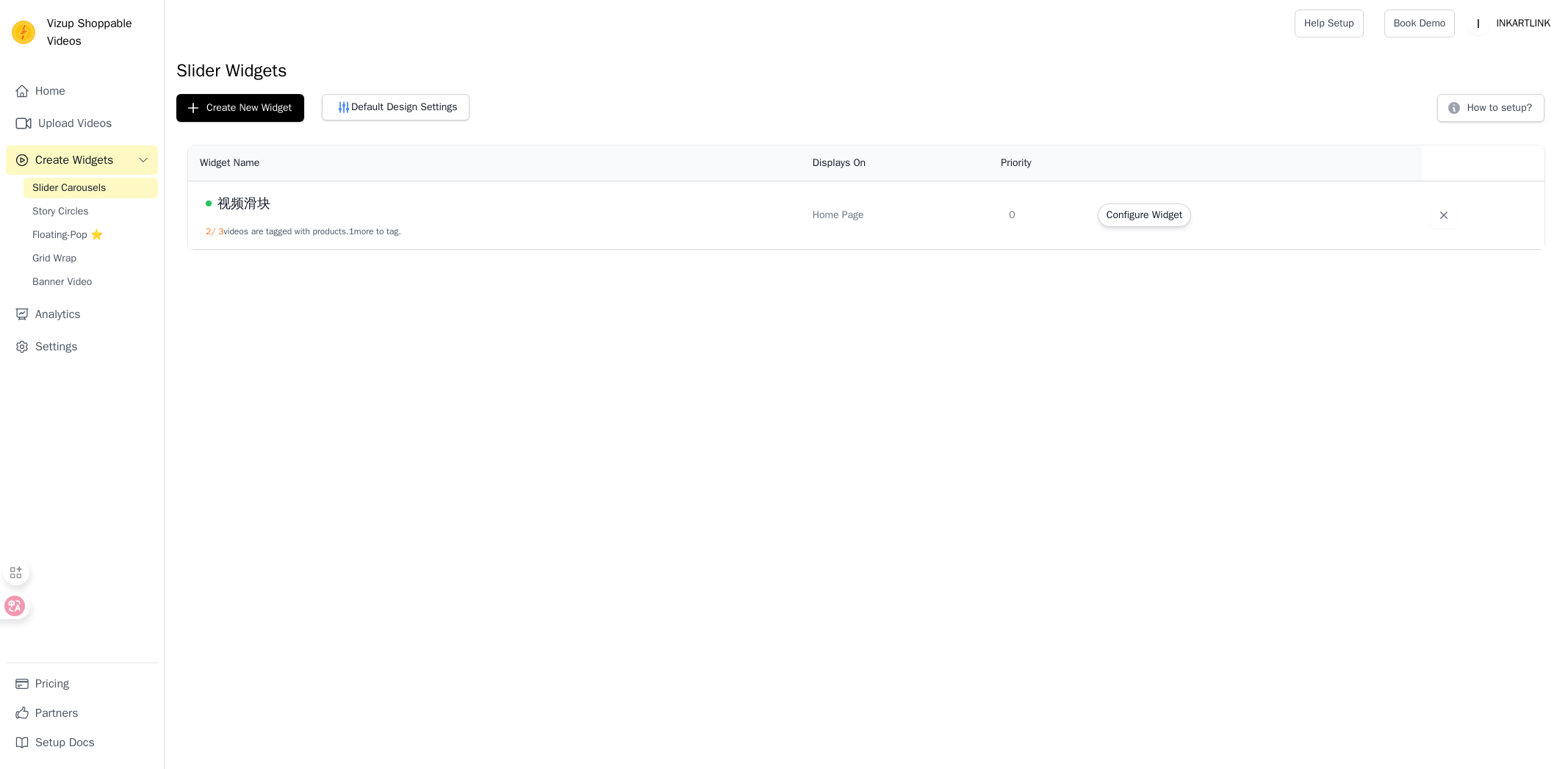 scroll, scrollTop: 0, scrollLeft: 0, axis: both 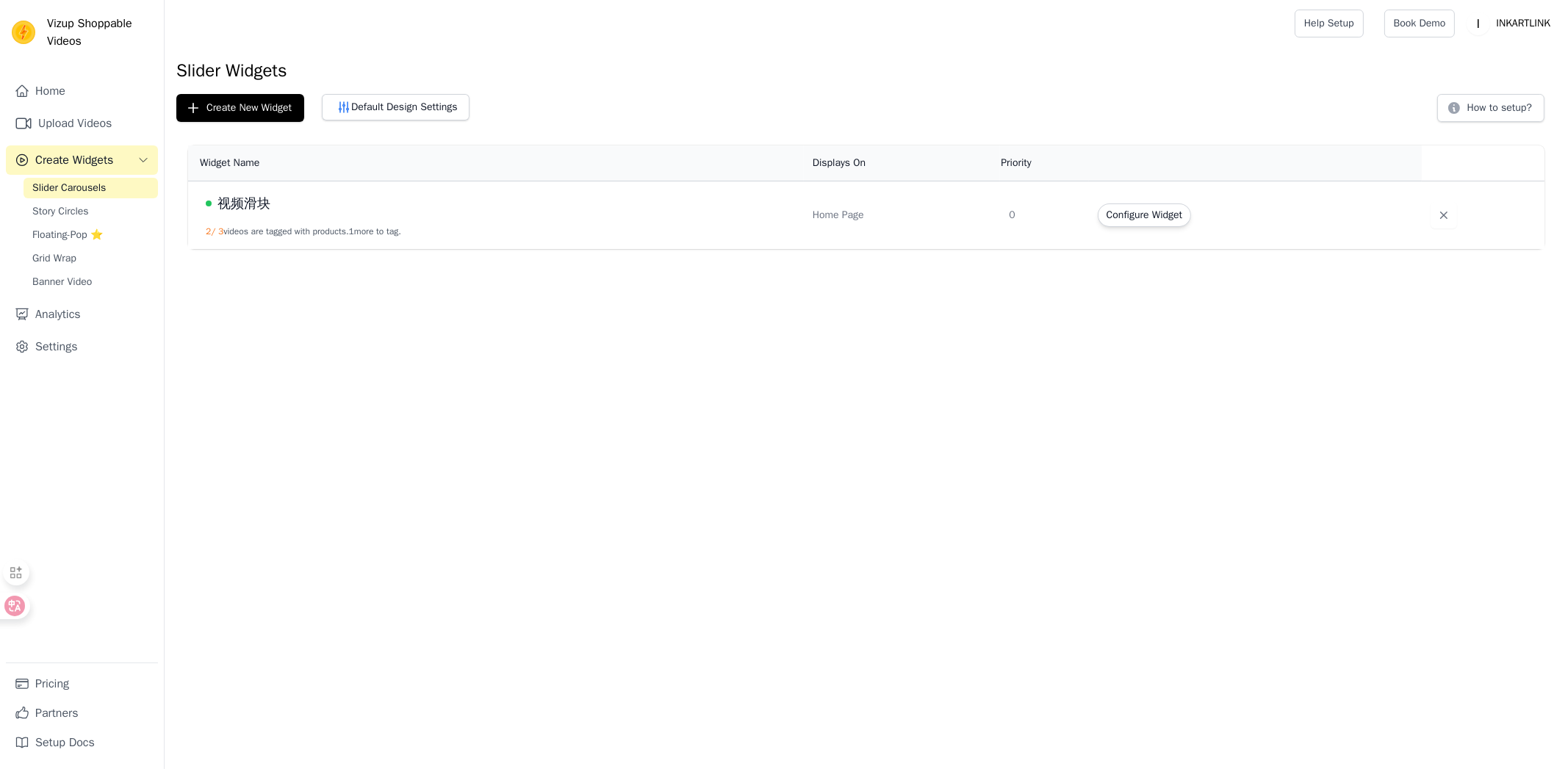 click on "Vizup Shoppable Videos
Home
Upload Videos       Create Widgets     Slider Carousels   Story Circles   Floating-Pop ⭐   Grid Wrap   Banner Video
Analytics
Settings
Pricing
Partners
Setup Docs   Open sidebar       Help Setup     Book Demo   Open user menu" at bounding box center [784, 124] 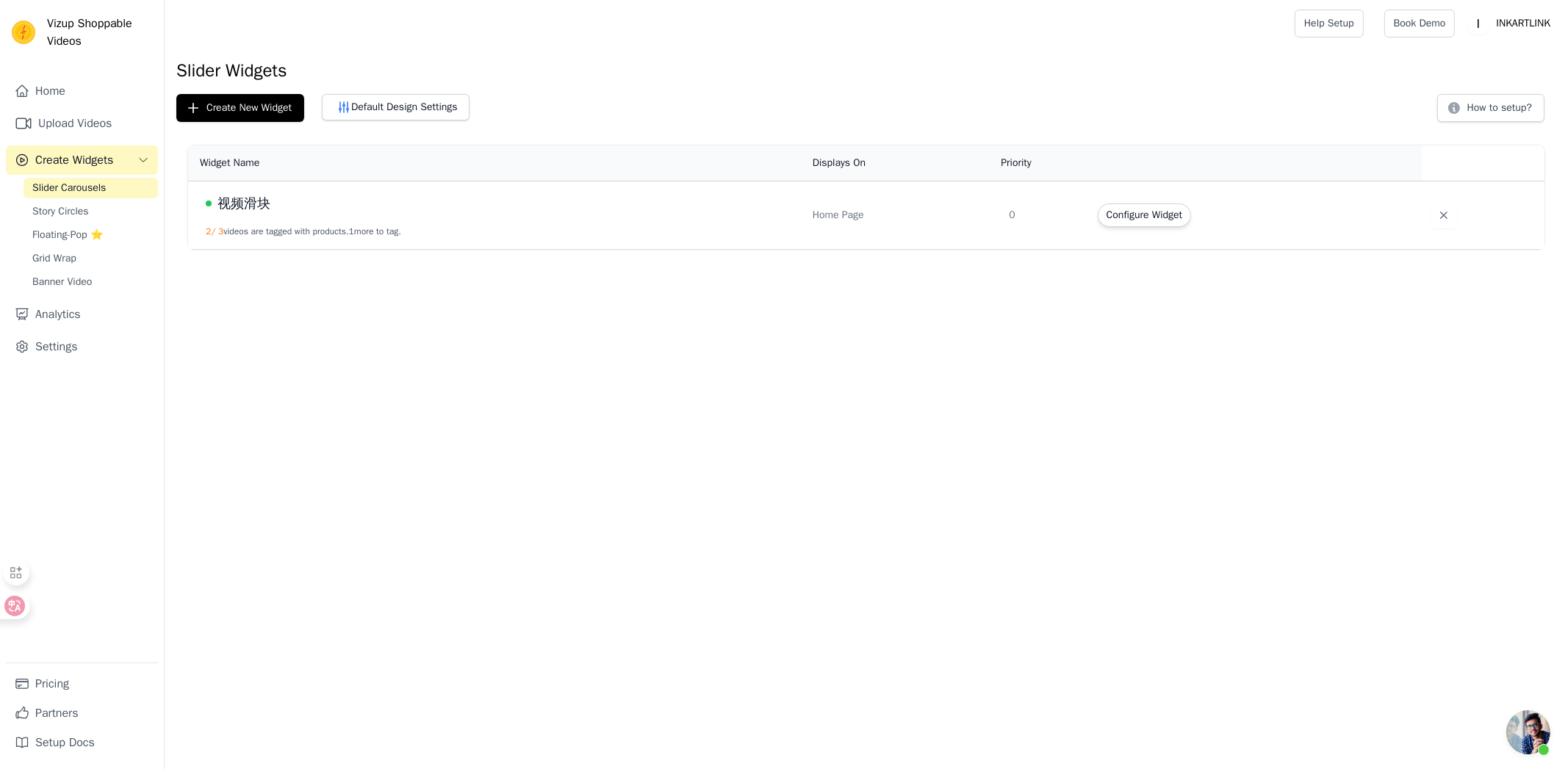 click on "视频滑块" at bounding box center [244, 203] 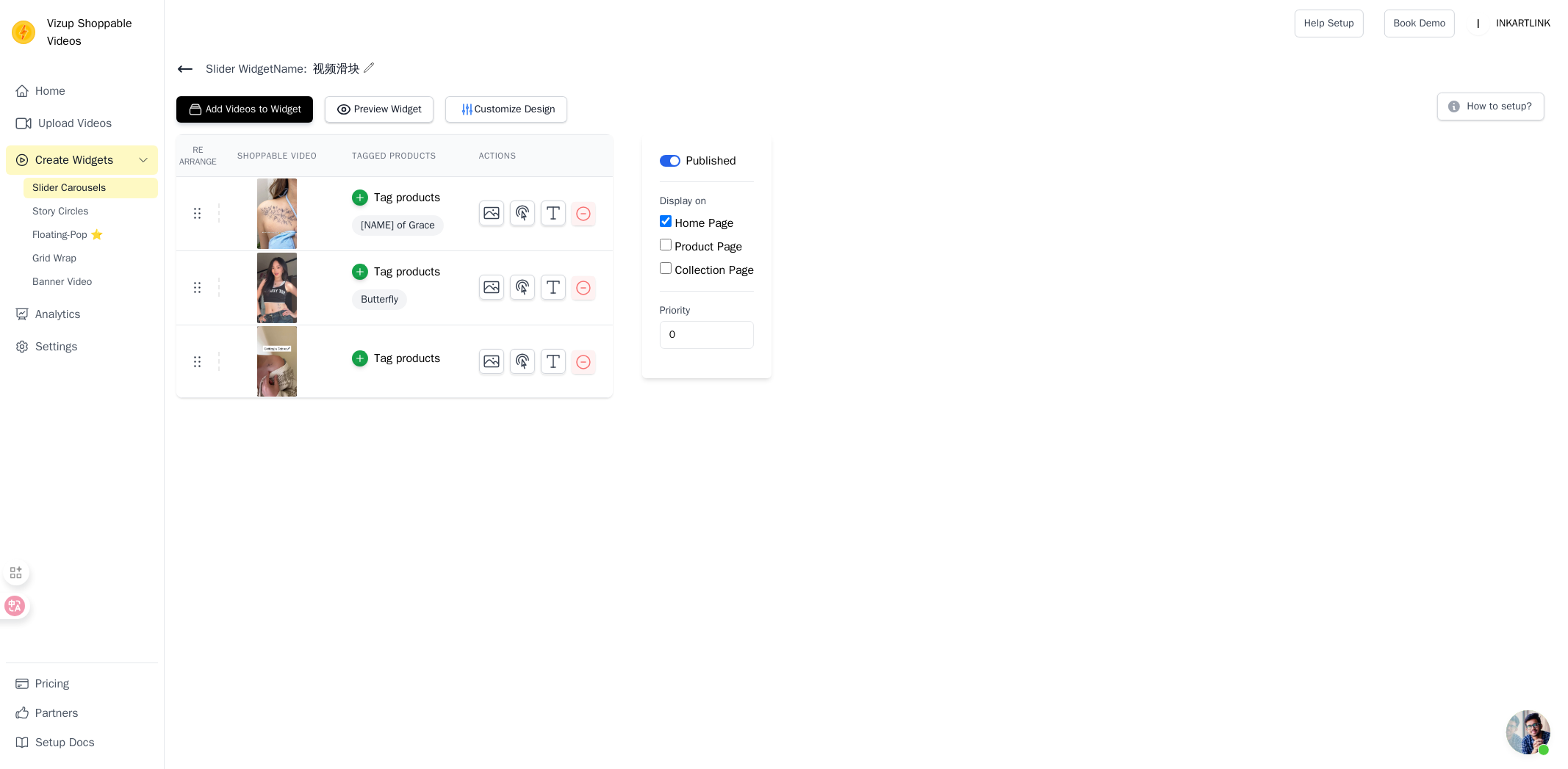 click on "Re Arrange   Shoppable Video   Tagged Products   Actions             Tag products   [NAME] of Grace                             Tag products   Butterfly                             Tag products                       Save Videos In This New Order   Save   Dismiss     Label     Published     Display on     Home Page     Product Page       Collection Page       Priority   0" at bounding box center (866, 266) 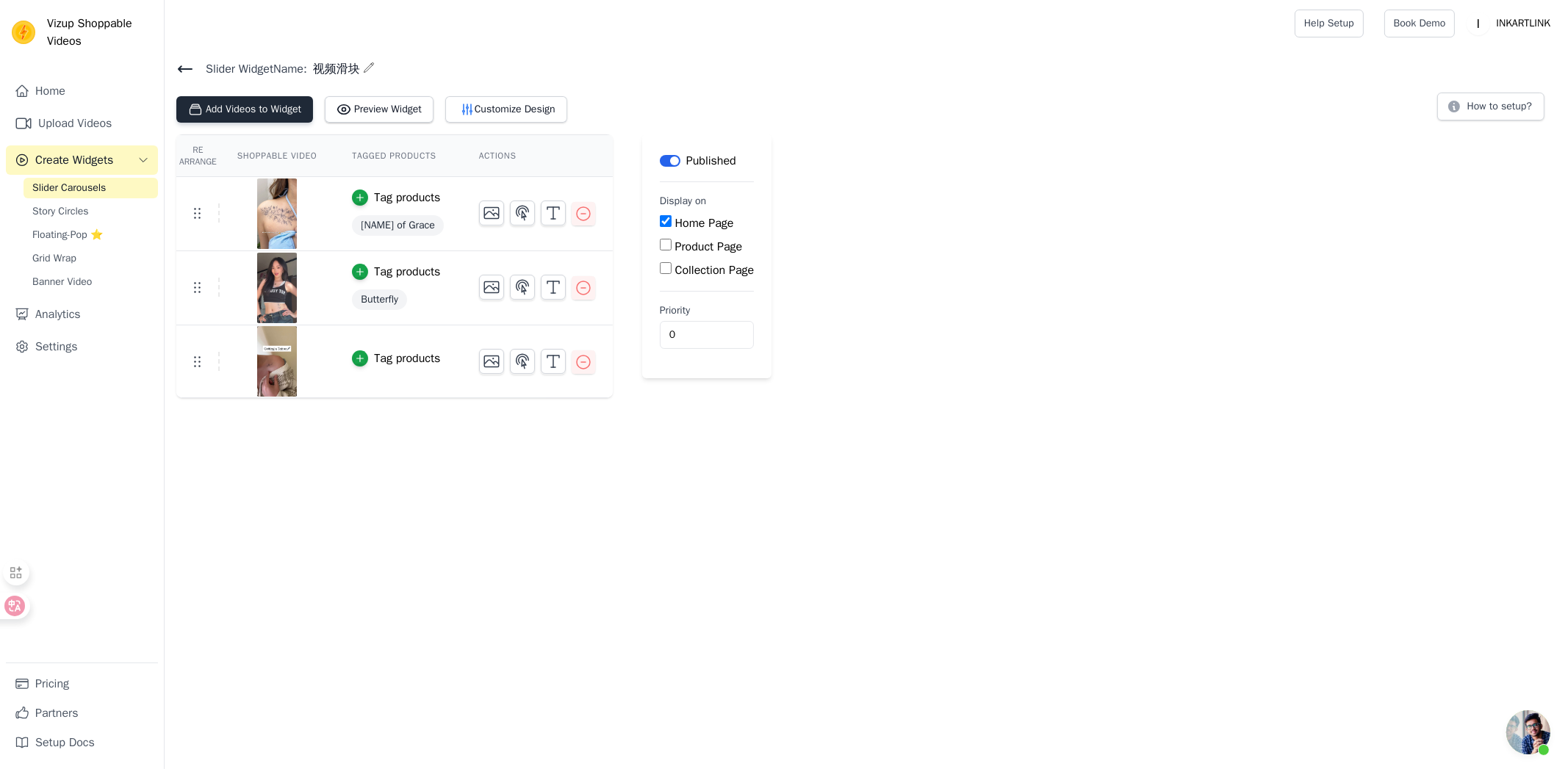click on "Add Videos to Widget" at bounding box center [245, 109] 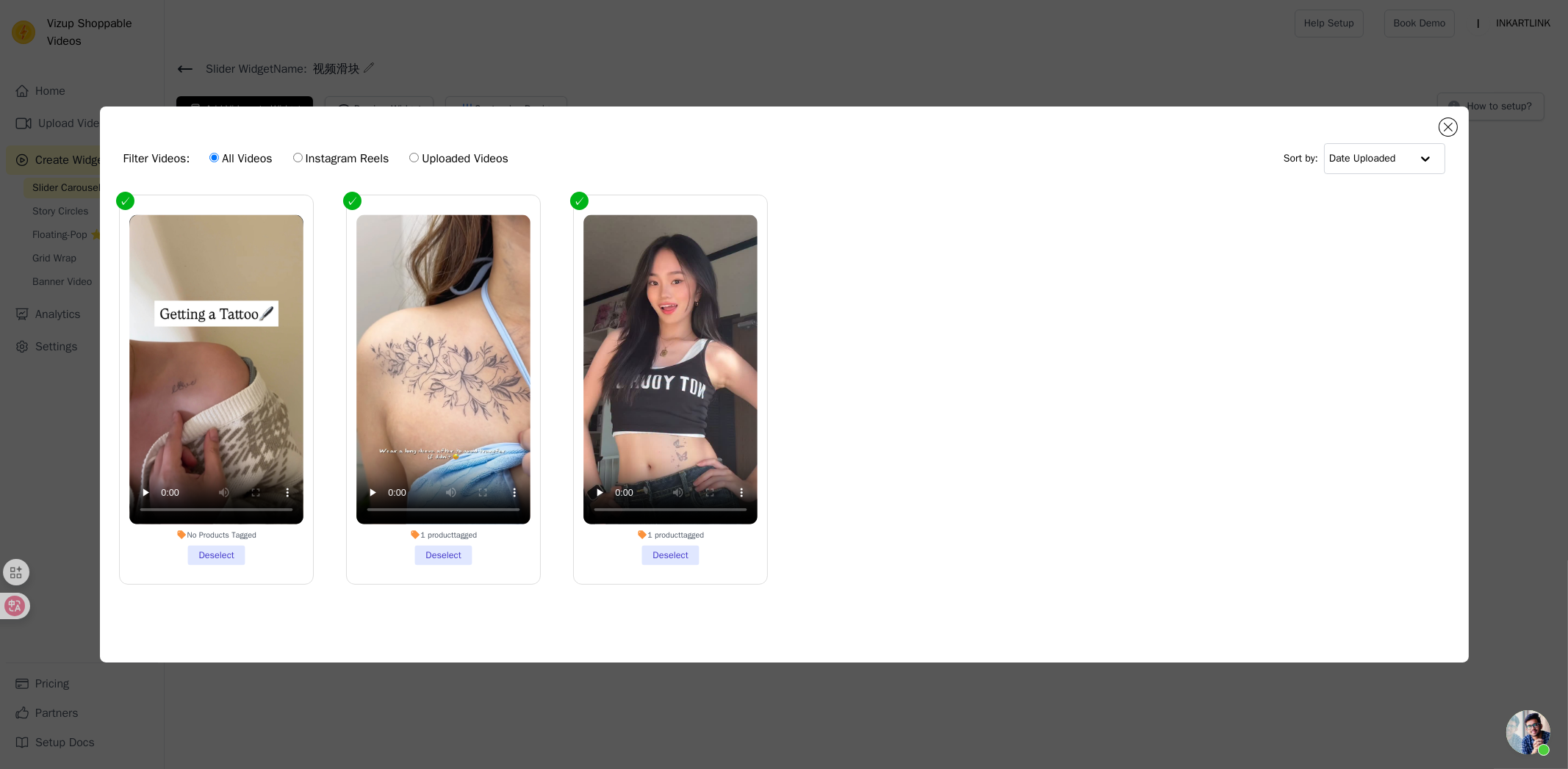 click on "Instagram Reels" at bounding box center (341, 159) 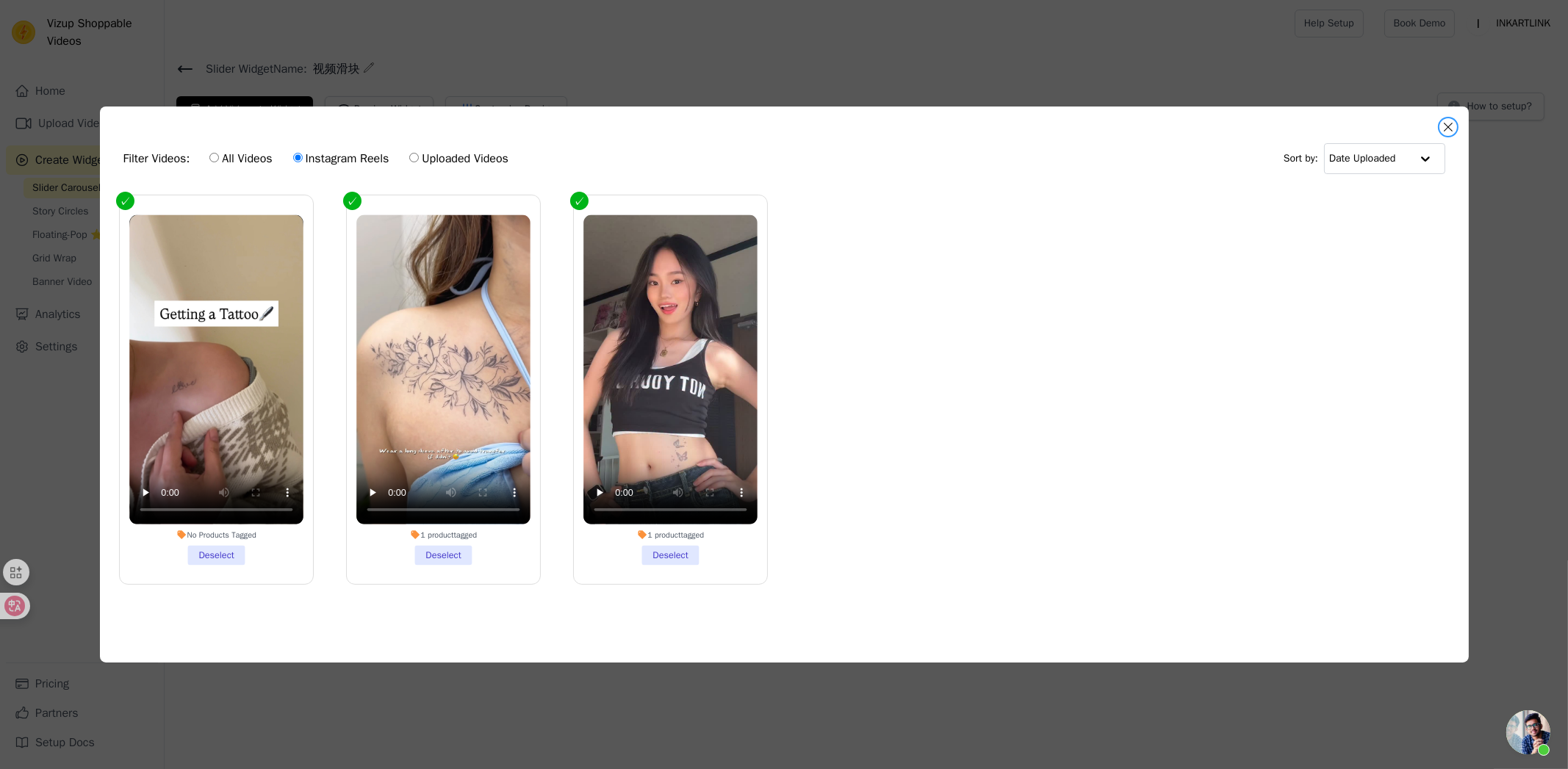 drag, startPoint x: 1448, startPoint y: 125, endPoint x: 905, endPoint y: 165, distance: 544.4713 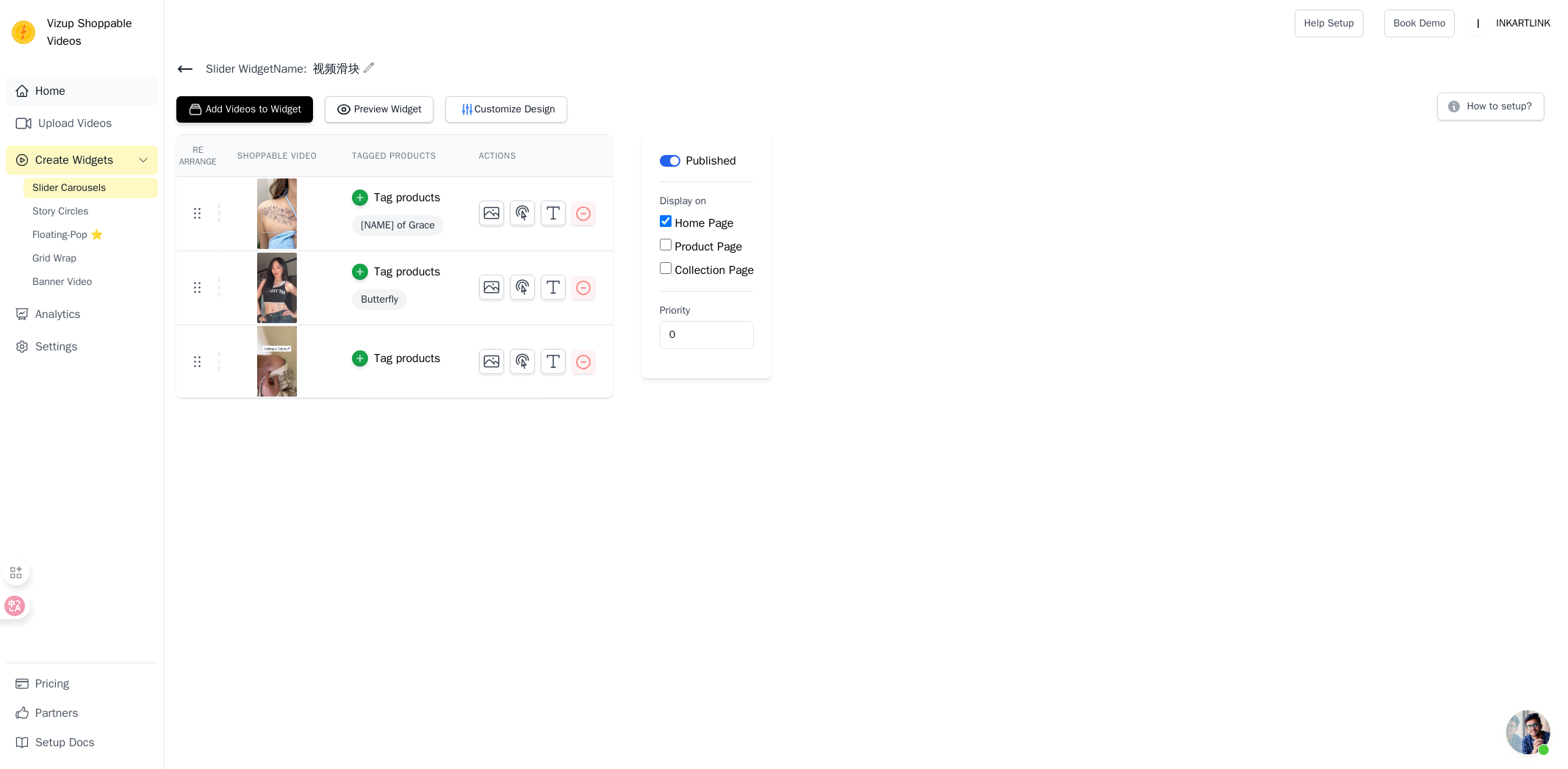 click on "Home" at bounding box center (82, 91) 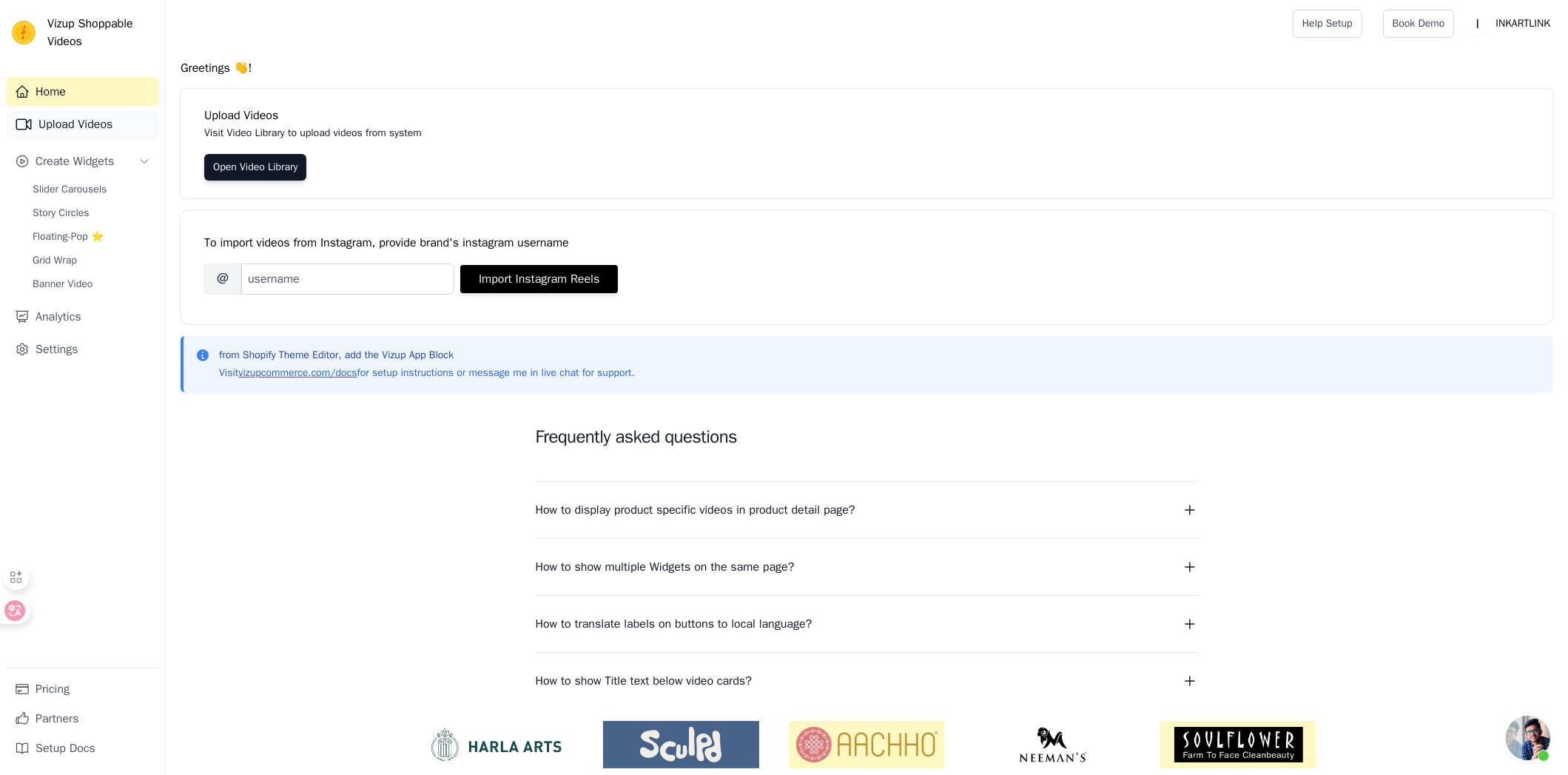 click on "Upload Videos" at bounding box center (82, 124) 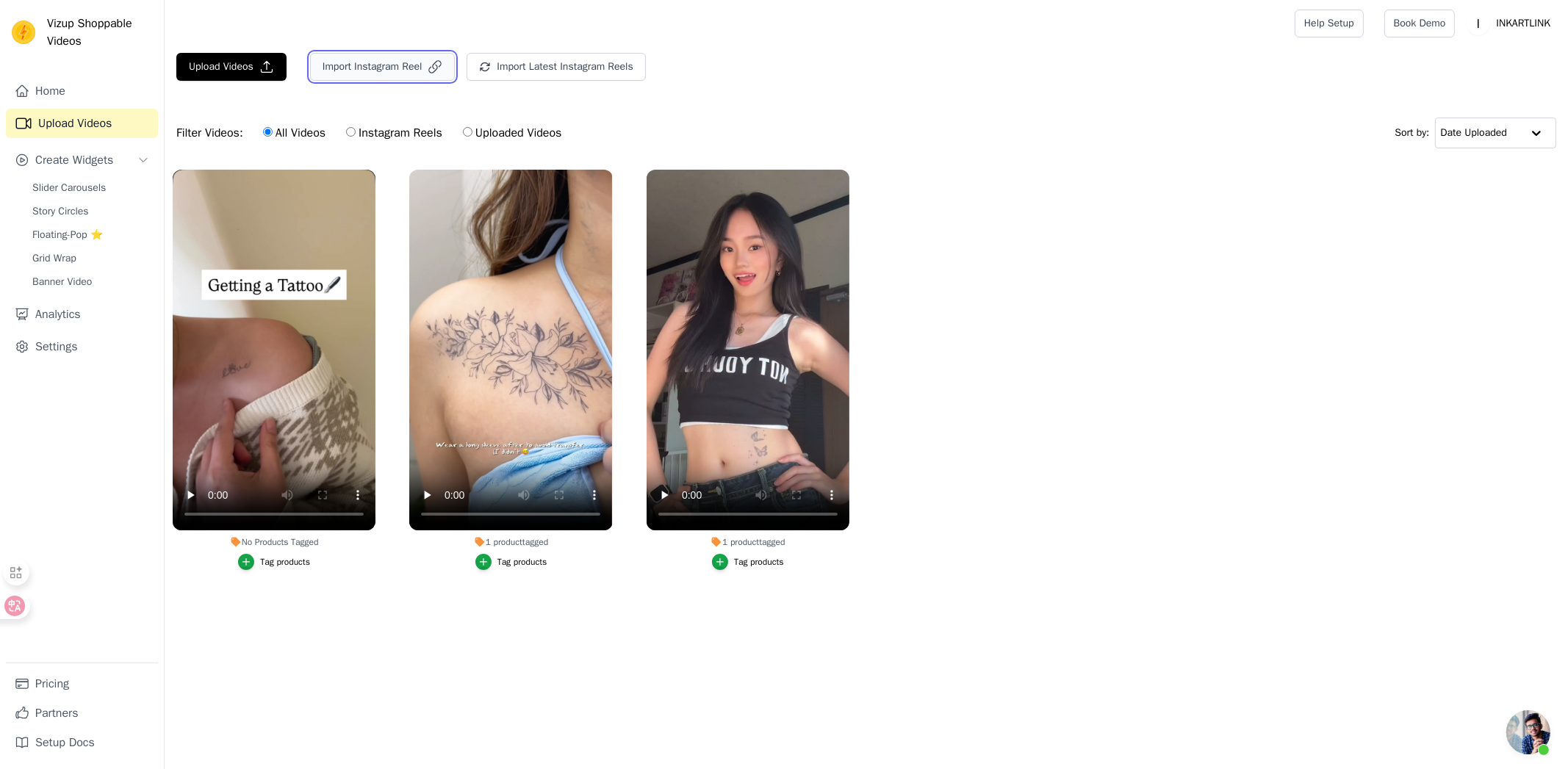 click on "Import Instagram Reel" at bounding box center (383, 67) 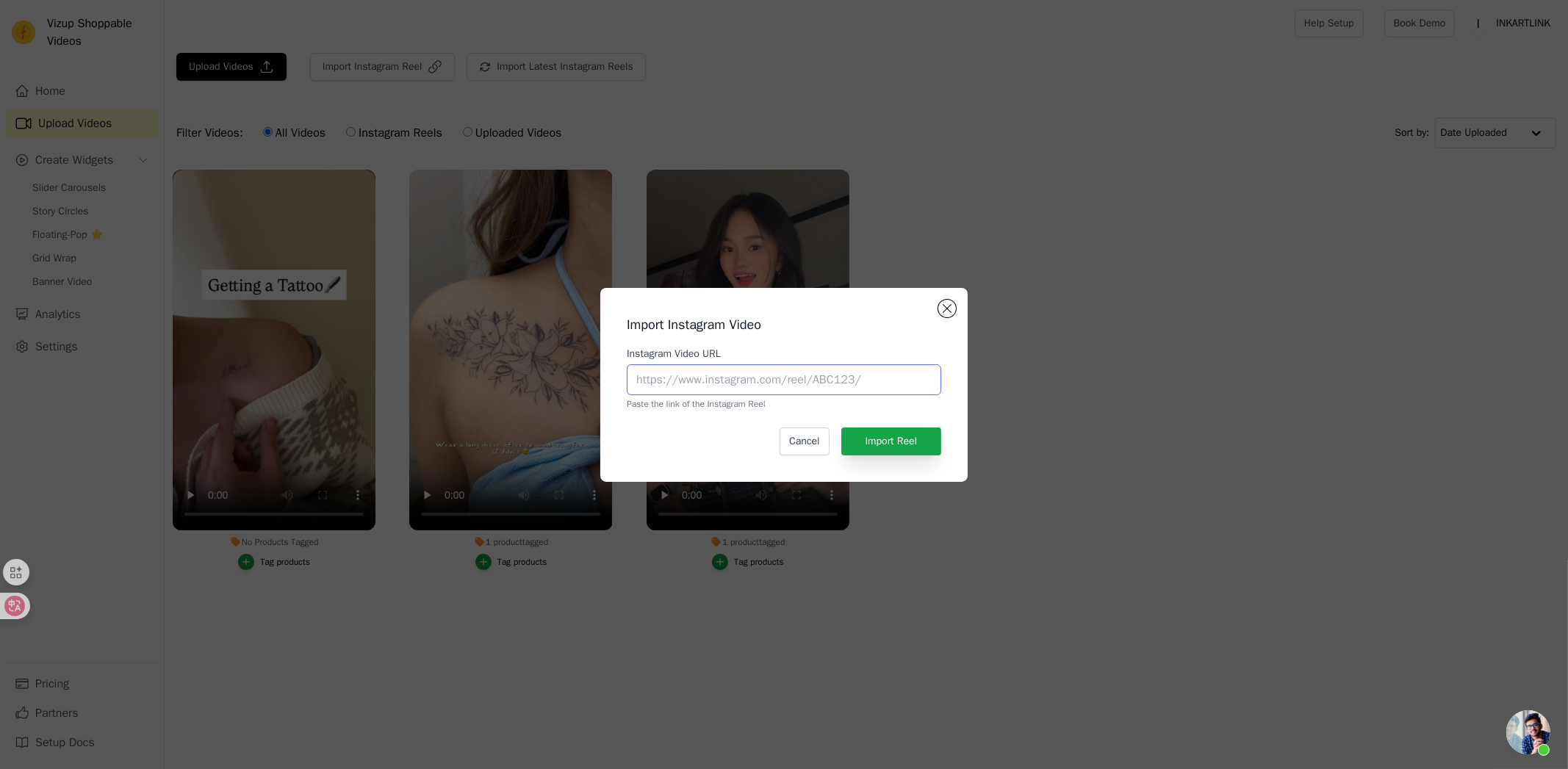 click on "Instagram Video URL" at bounding box center [784, 380] 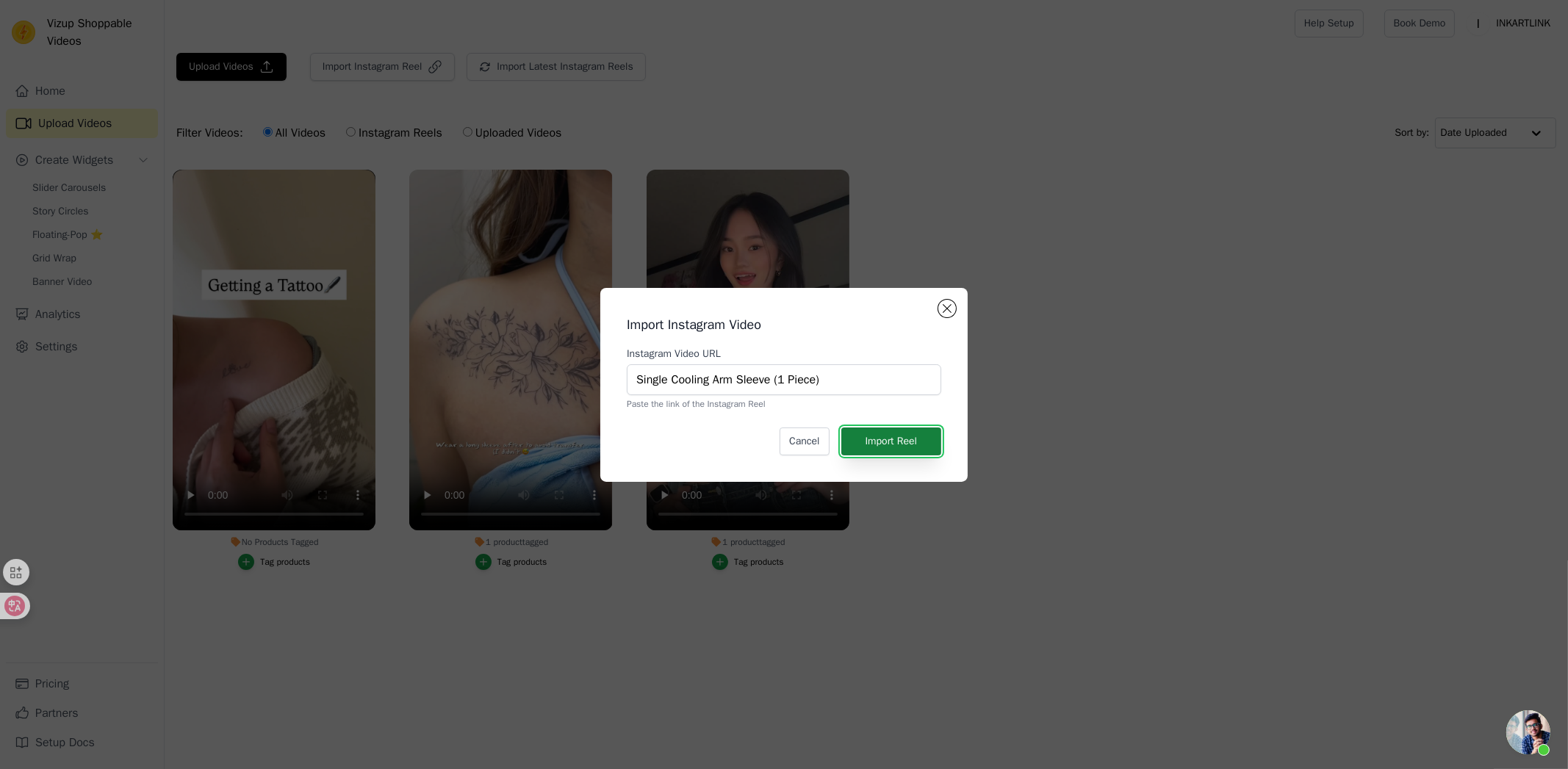 click on "Import Reel" at bounding box center (891, 441) 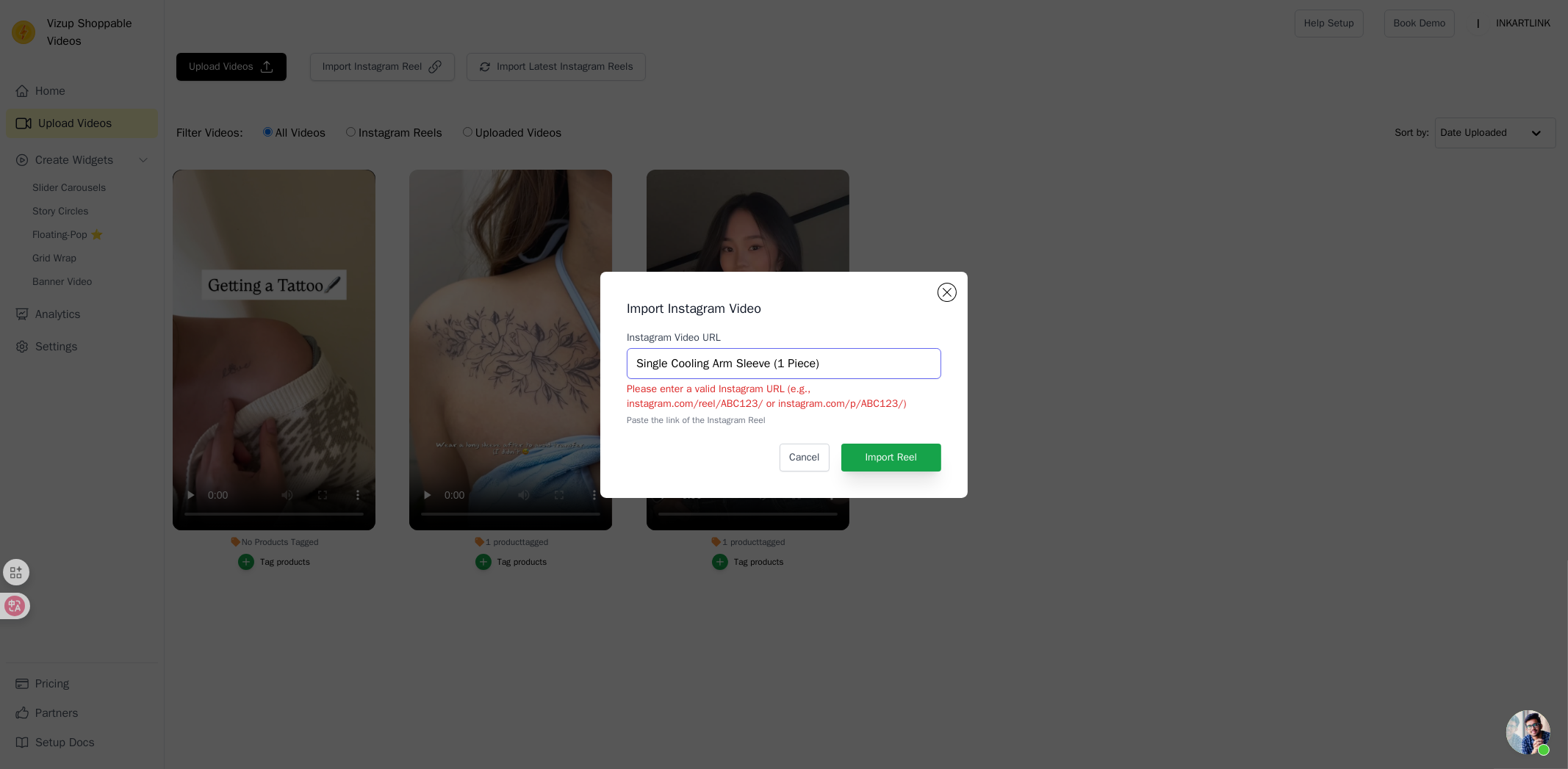 drag, startPoint x: 799, startPoint y: 371, endPoint x: 641, endPoint y: 371, distance: 158 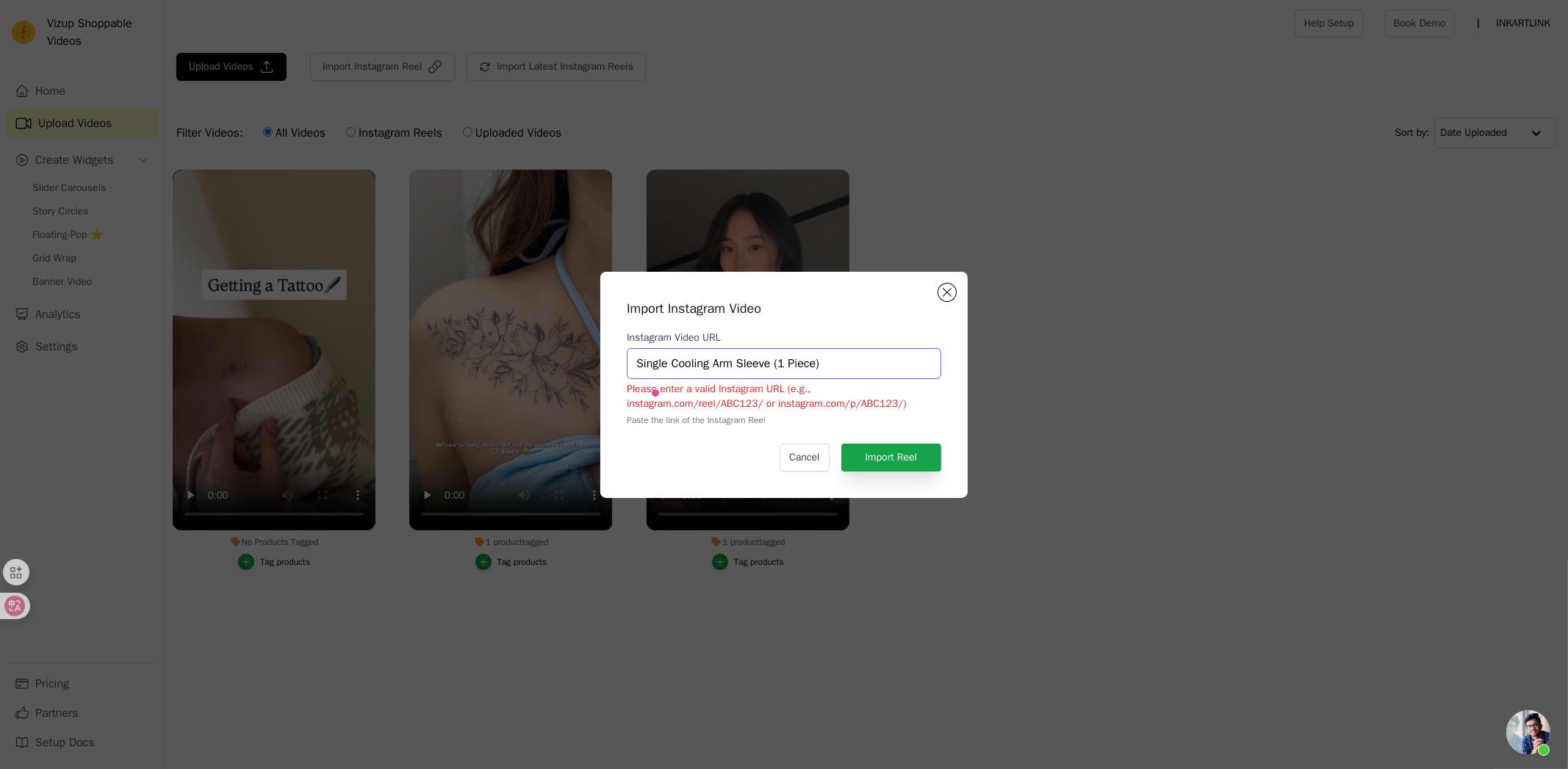 type on "S" 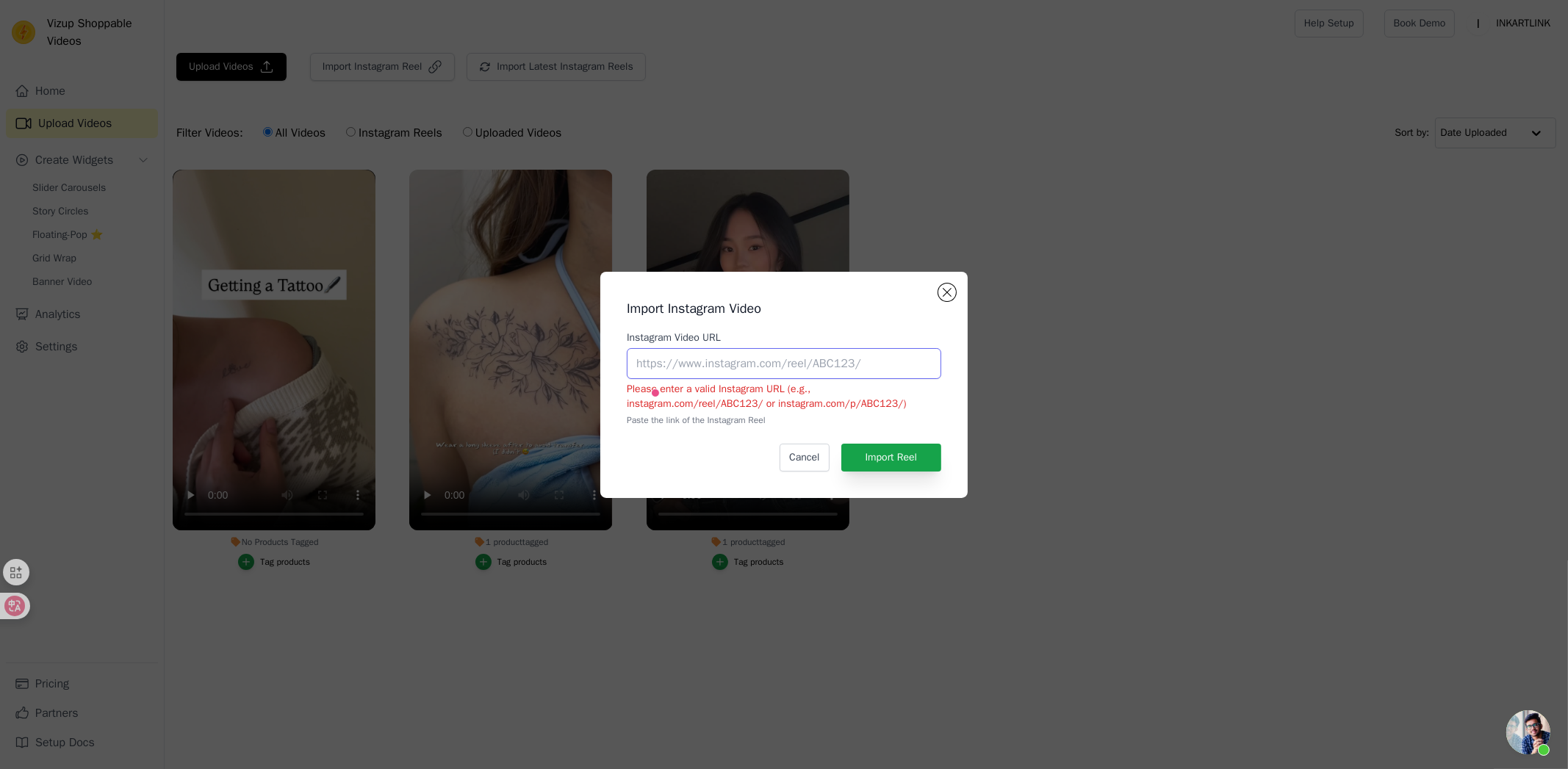 click on "Instagram Video URL" at bounding box center [784, 364] 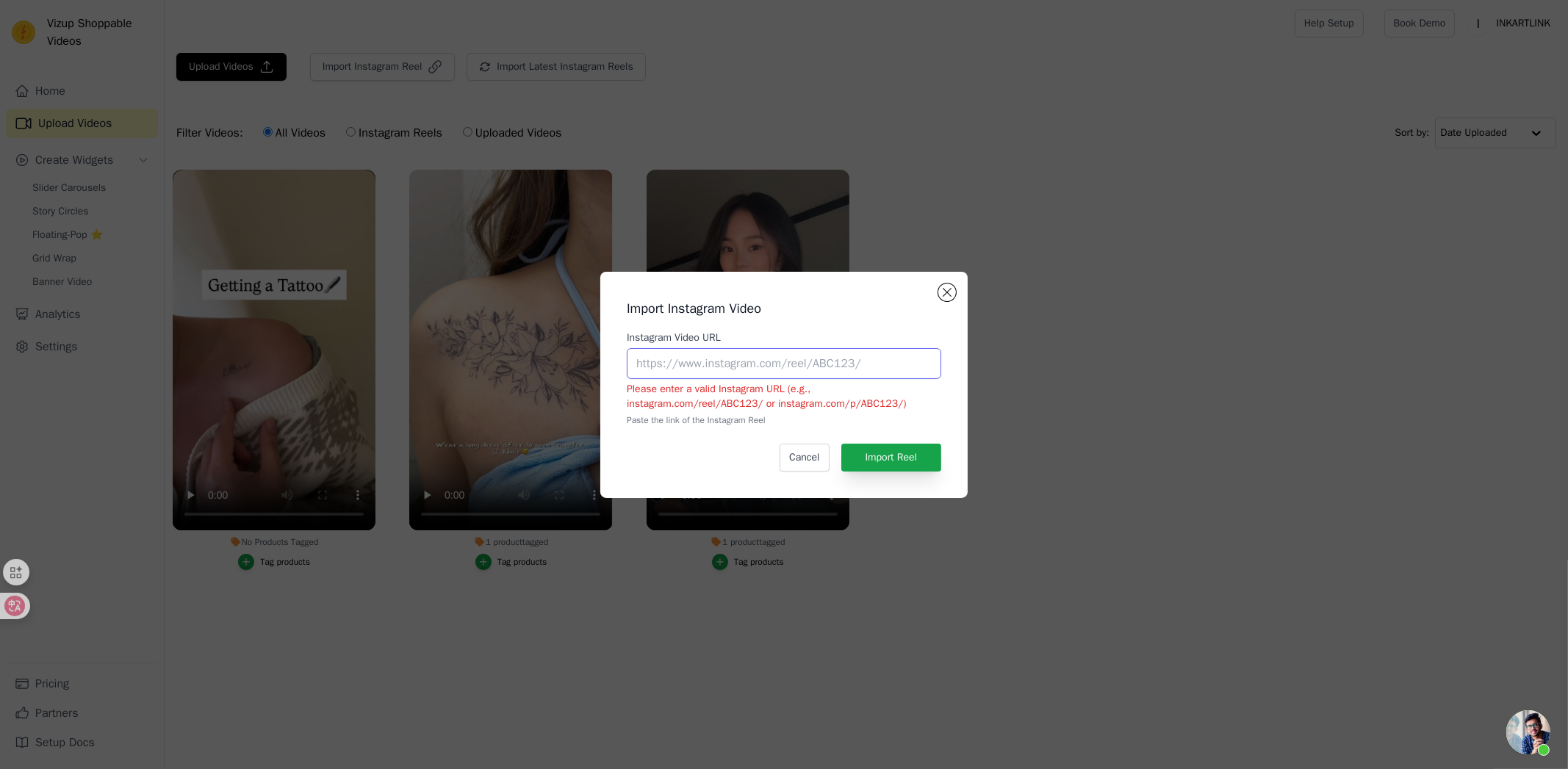 paste on "https://www.instagram.com/p/DM_afOqMI1y/" 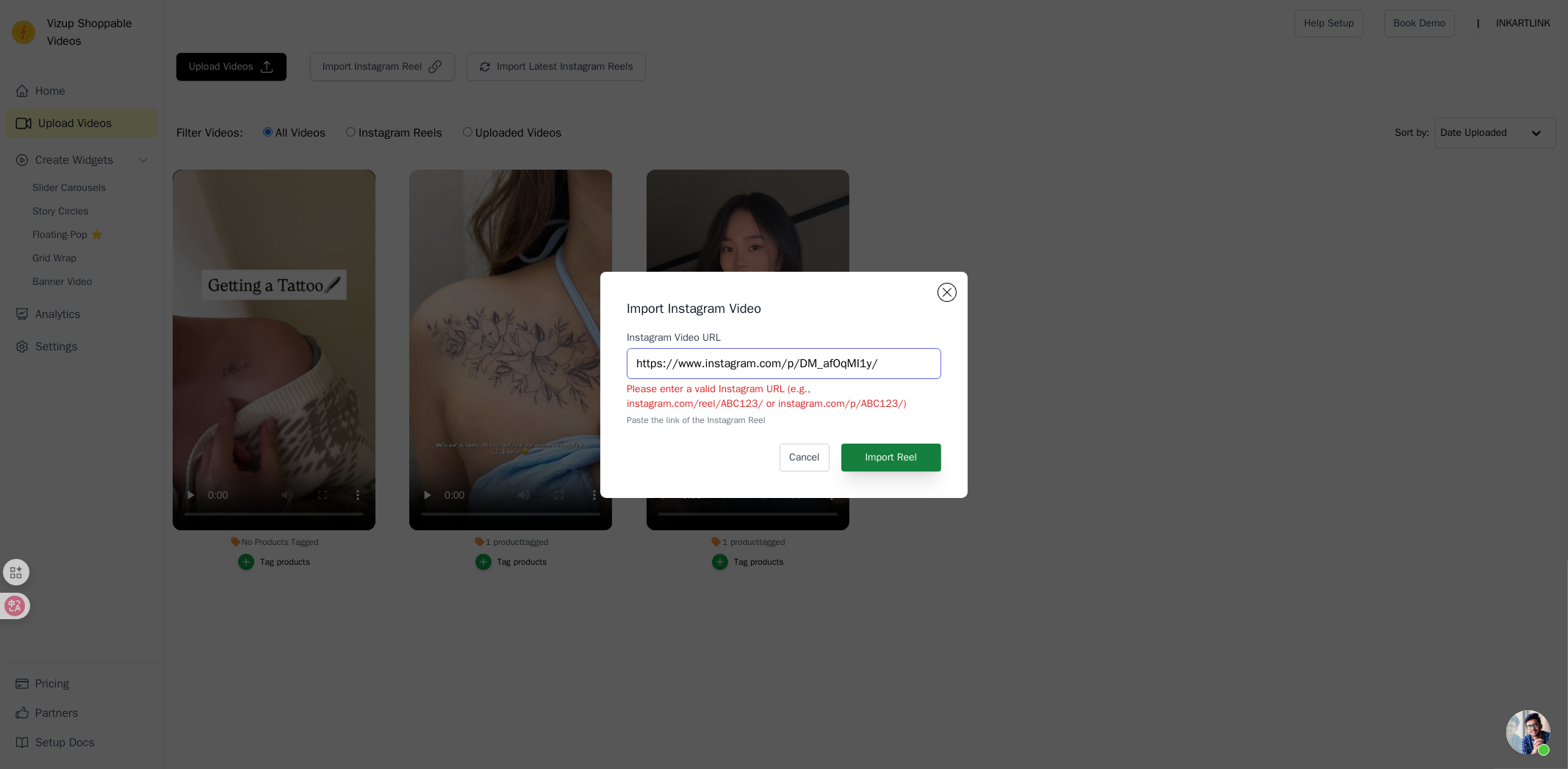 type on "https://www.instagram.com/p/DM_afOqMI1y/" 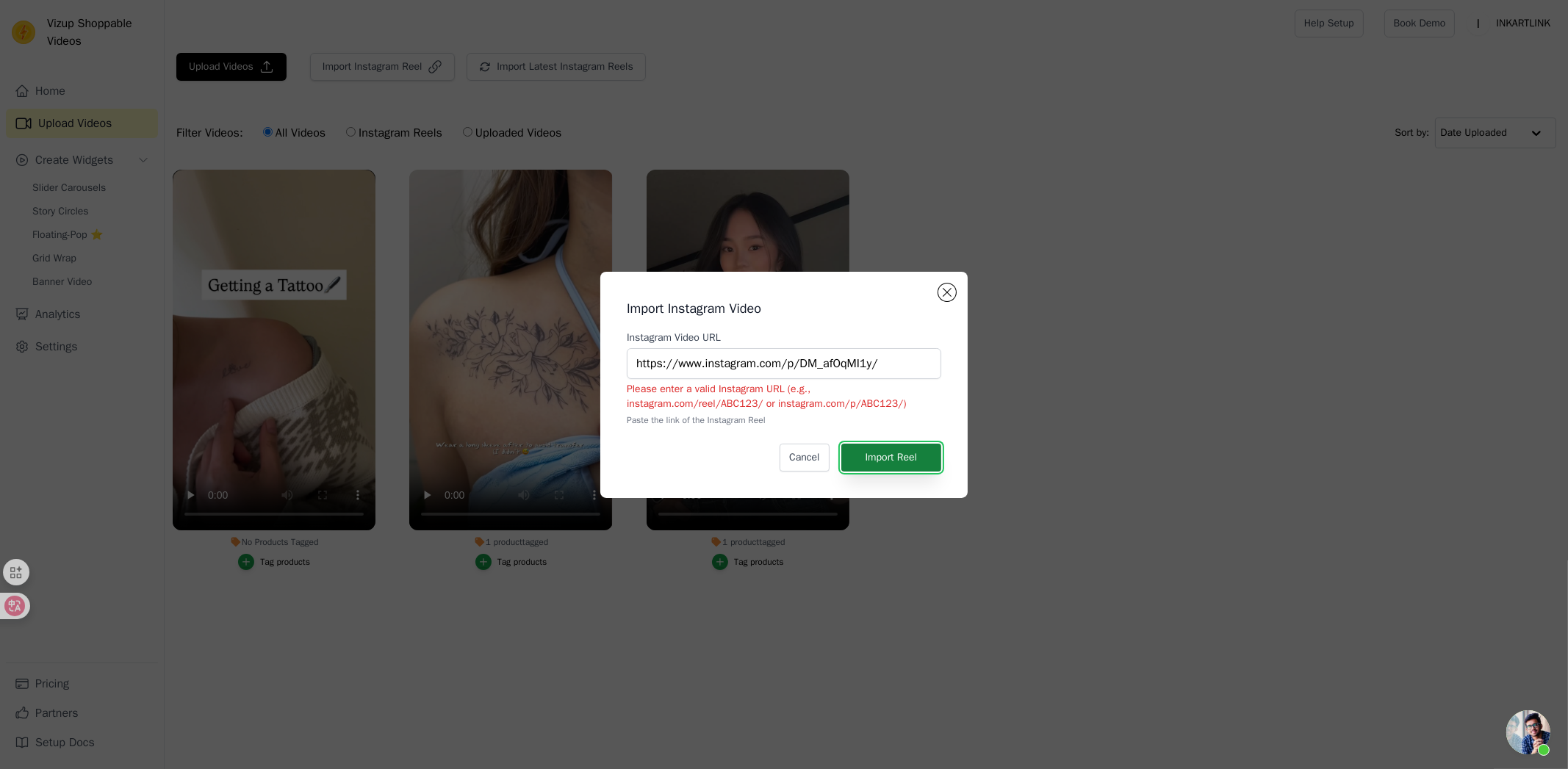 click on "Import Reel" at bounding box center [891, 458] 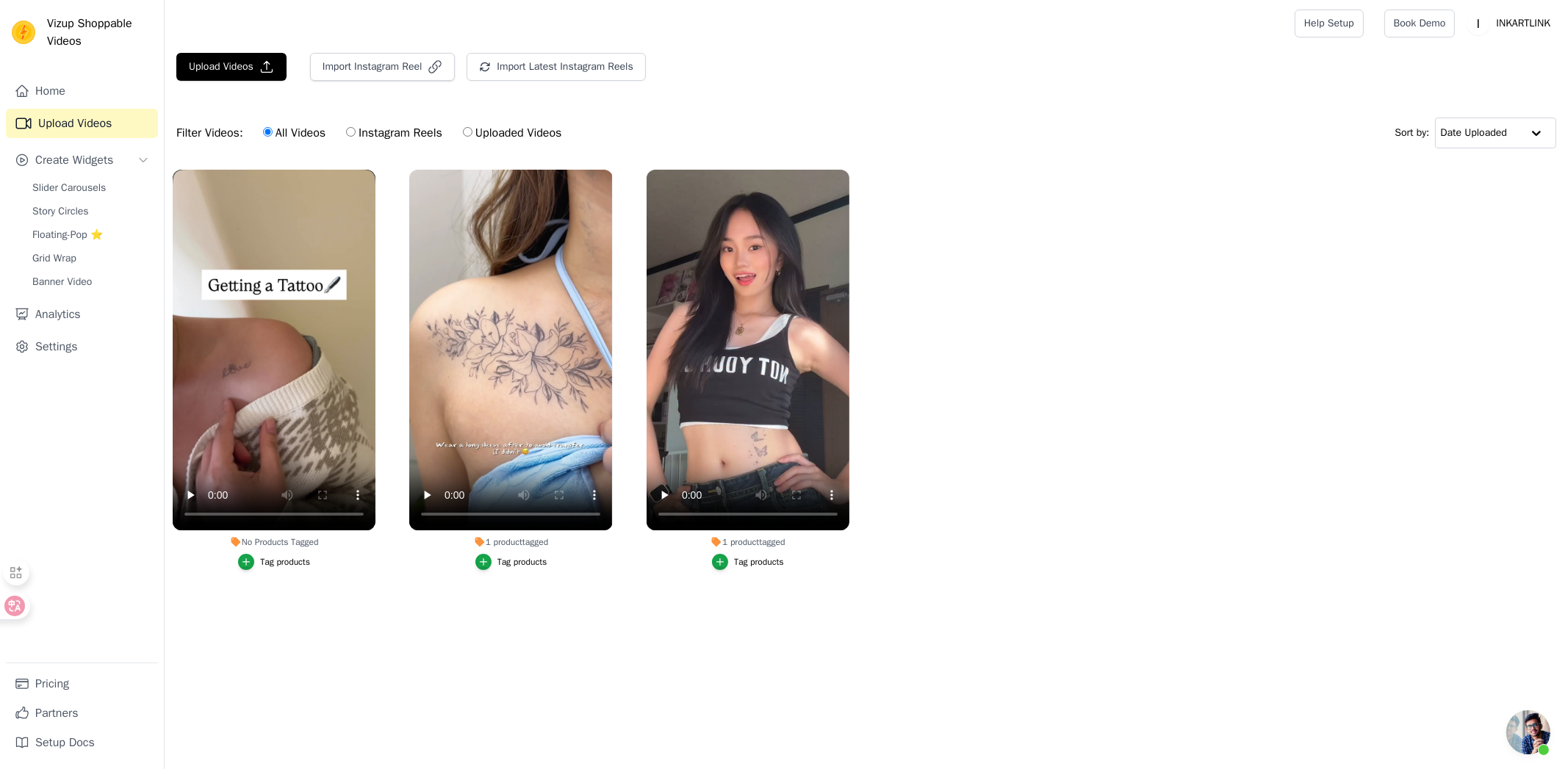 click on "Upload Videos
Import Instagram Reel
Import Latest Instagram Reels     Import Latest IG Reels     Filter Videos:
All Videos
Instagram Reels
Uploaded Videos   Sort by:
Date Uploaded
No Products Tagged       Tag products           1   product  tagged       Tag products           1   product  tagged       Tag products" at bounding box center [866, 344] 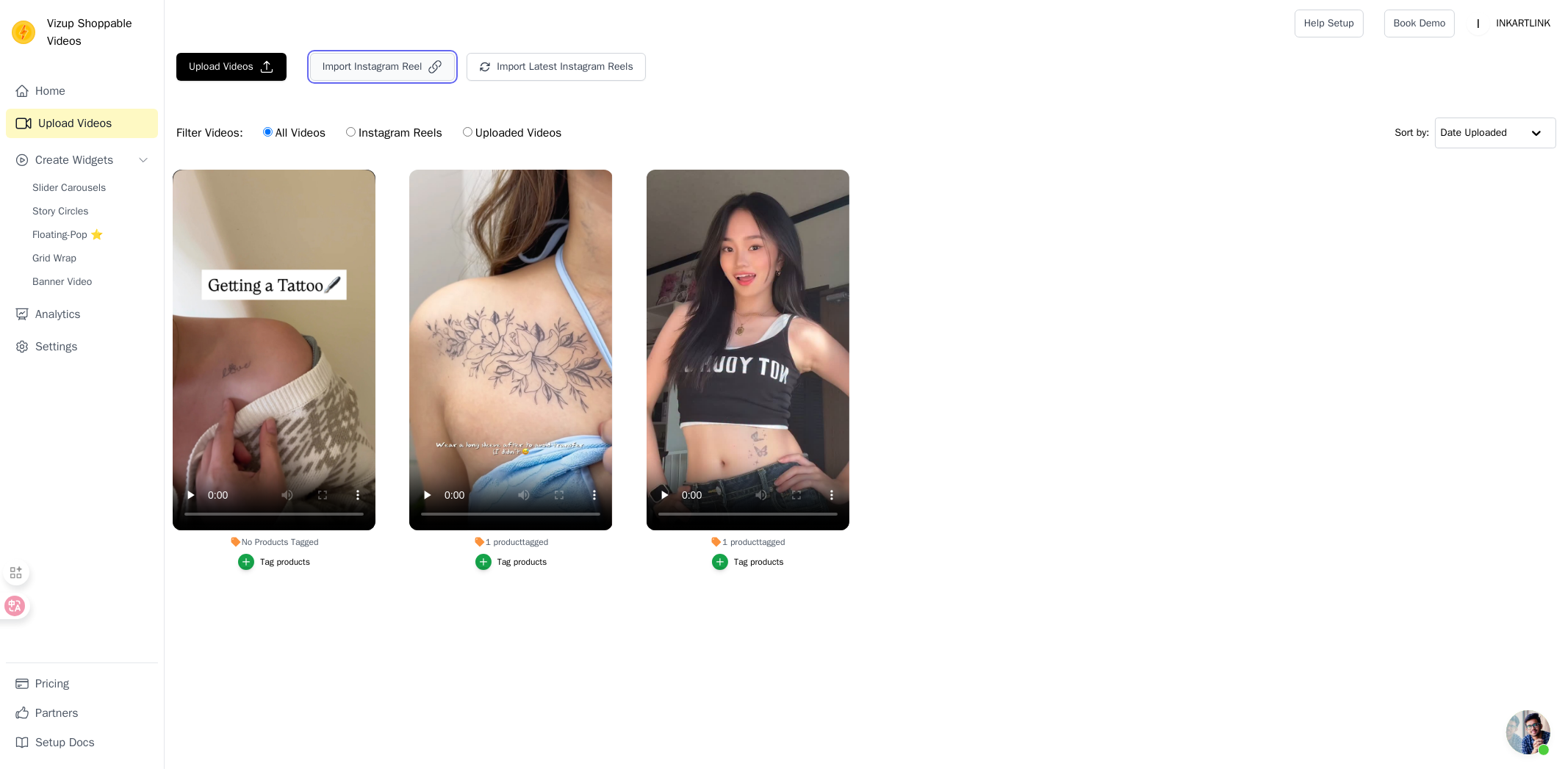 click on "Import Instagram Reel" at bounding box center (383, 67) 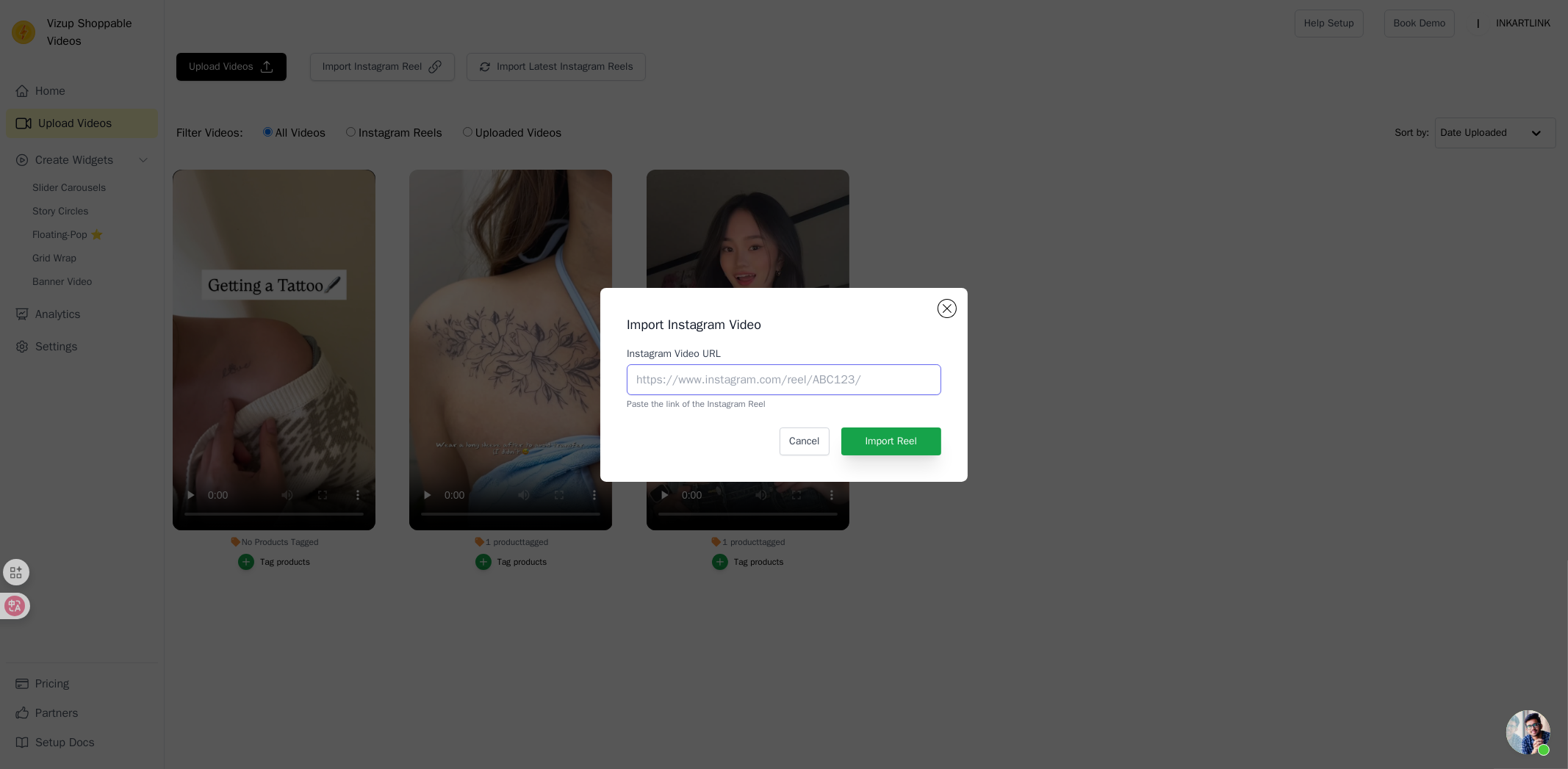 click on "Instagram Video URL" at bounding box center [784, 380] 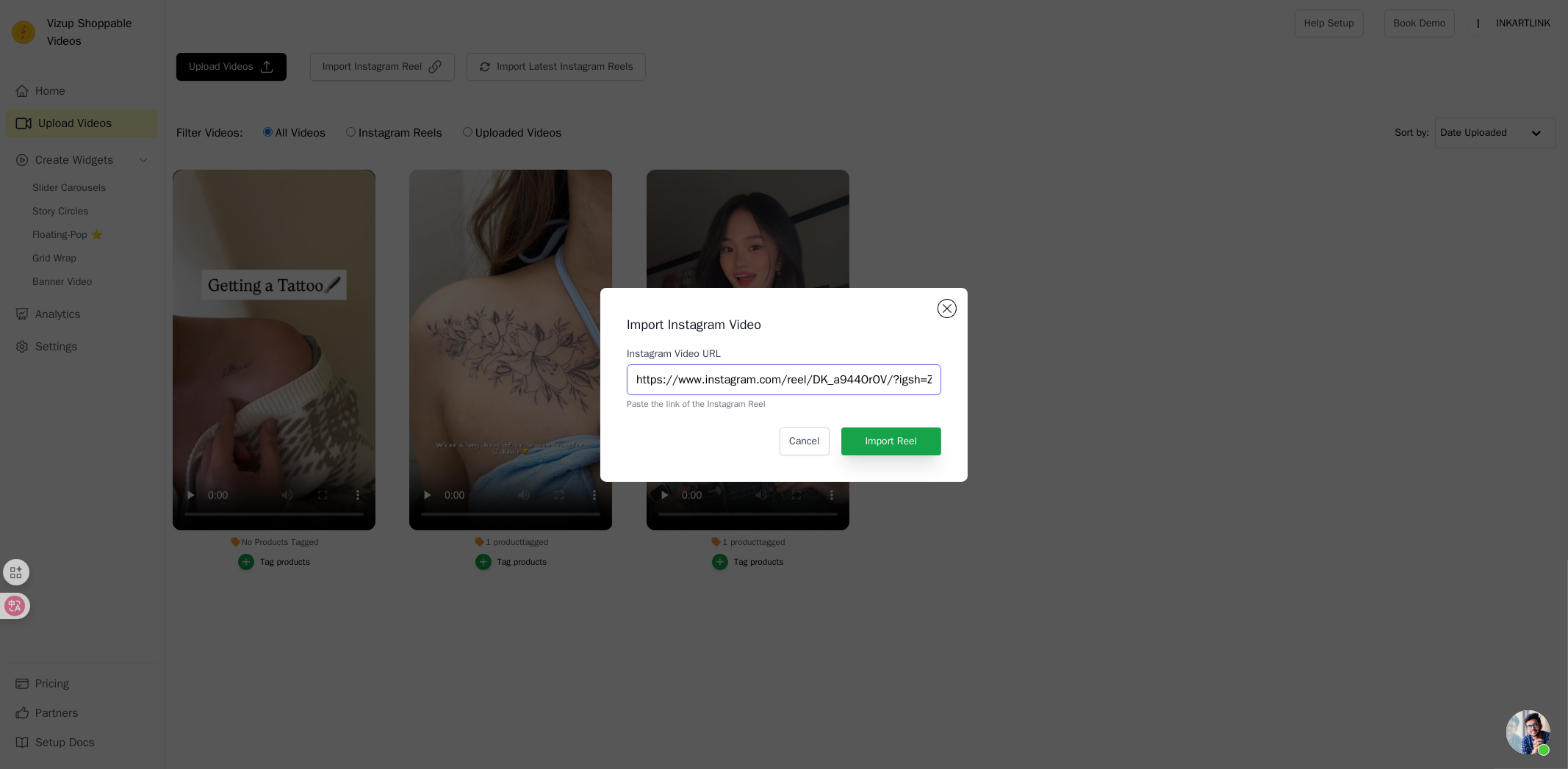 scroll, scrollTop: 0, scrollLeft: 138, axis: horizontal 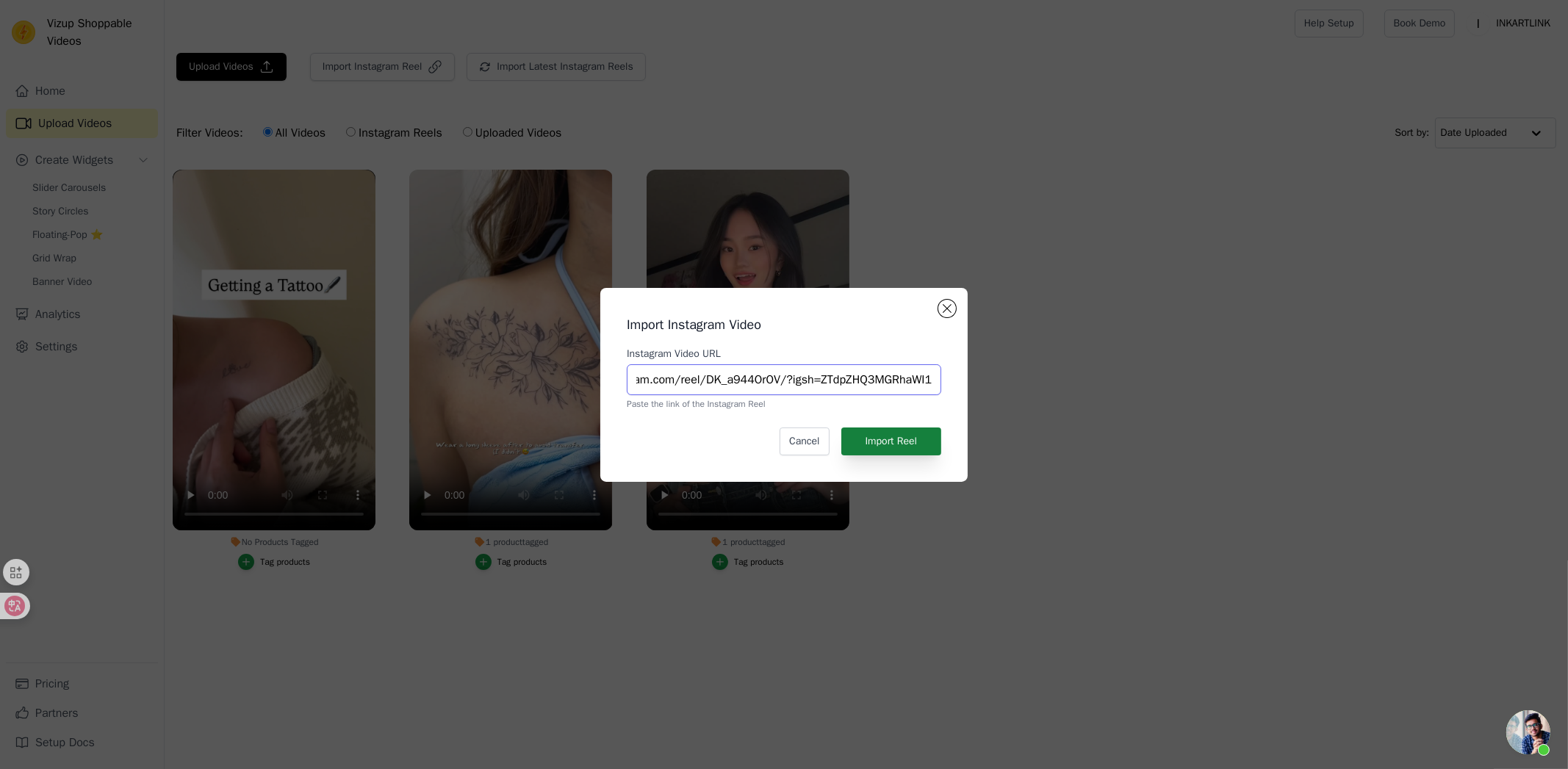 type on "https://www.instagram.com/reel/DK_a944OrOV/?igsh=ZTdpZHQ3MGRhaWI1" 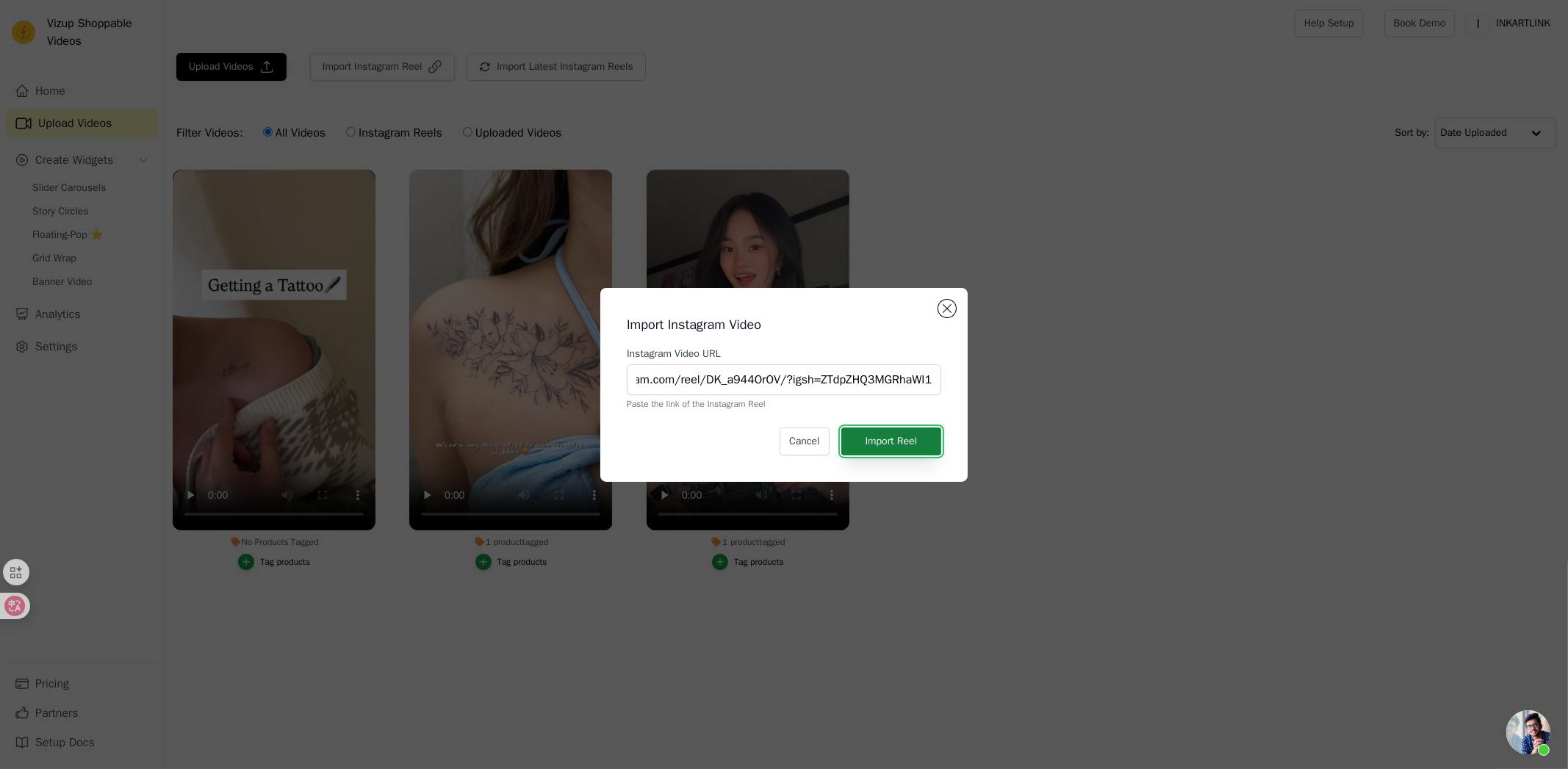 click on "Import Reel" at bounding box center [891, 441] 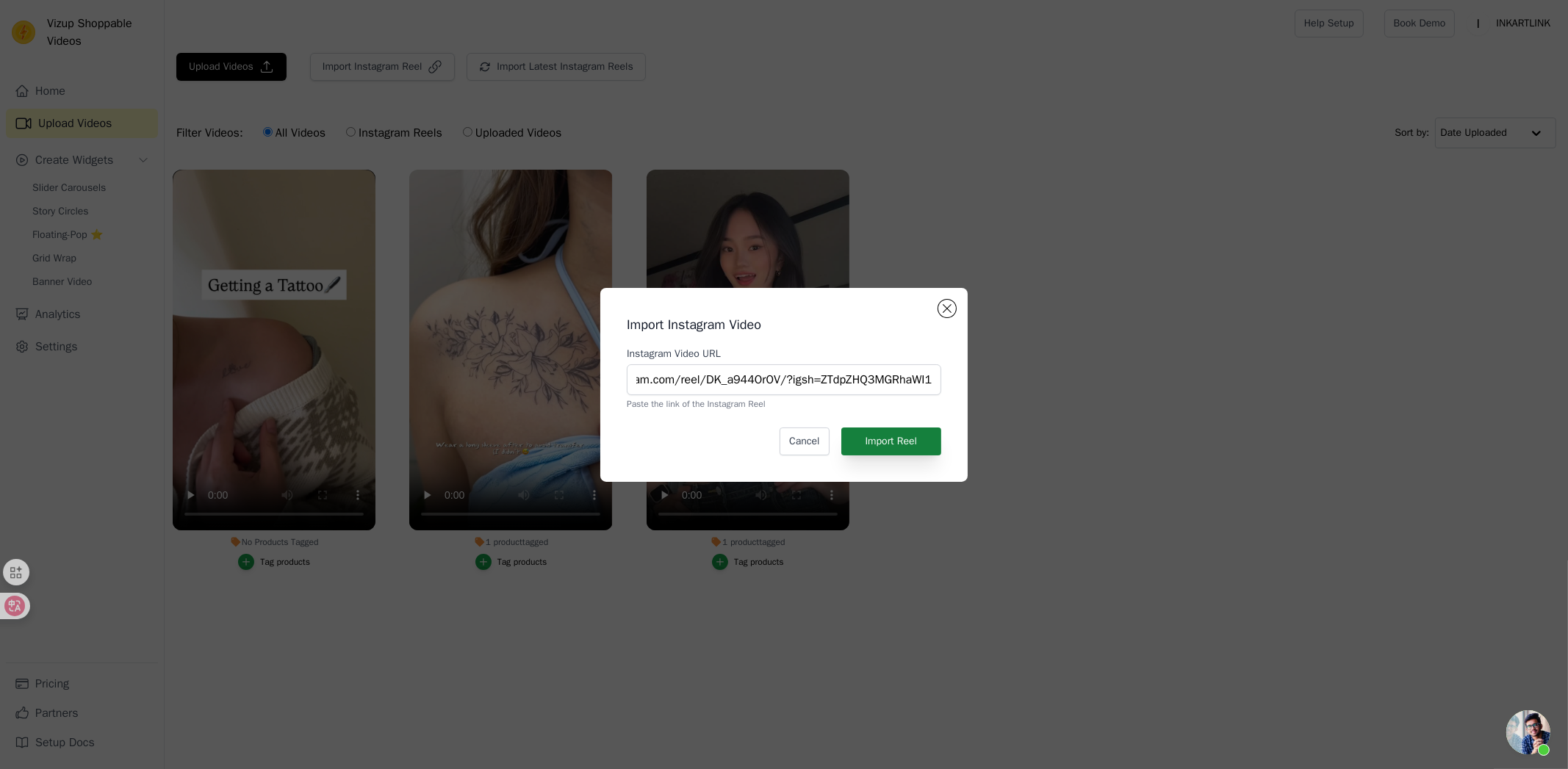 scroll, scrollTop: 0, scrollLeft: 0, axis: both 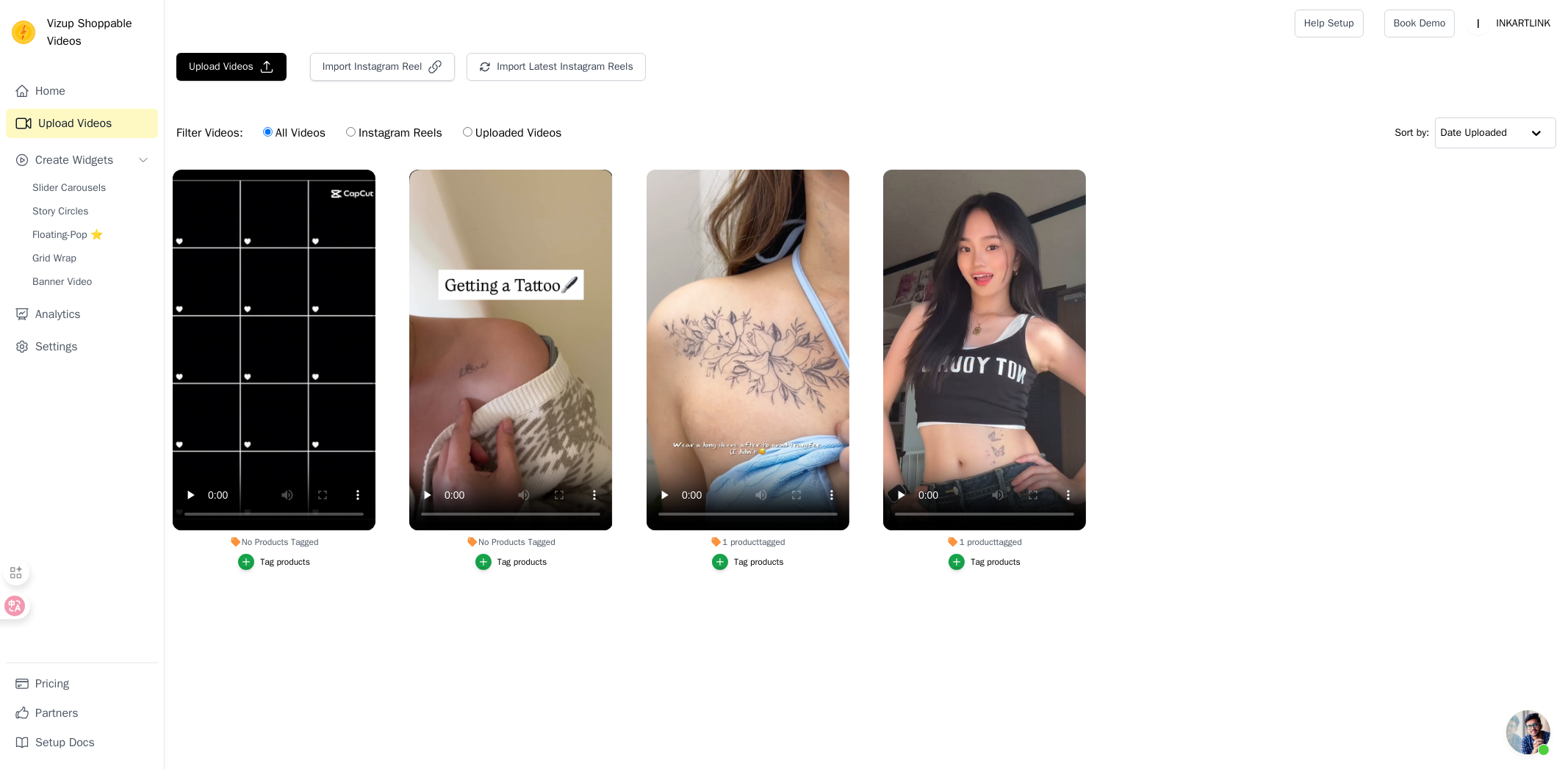click on "Vizup Shoppable Videos
Home
Upload Videos       Create Widgets     Slider Carousels   Story Circles   Floating-Pop ⭐   Grid Wrap   Banner Video
Analytics
Settings
Pricing
Partners
Setup Docs   Open sidebar       Help Setup     Book Demo   Open user menu" at bounding box center (784, 321) 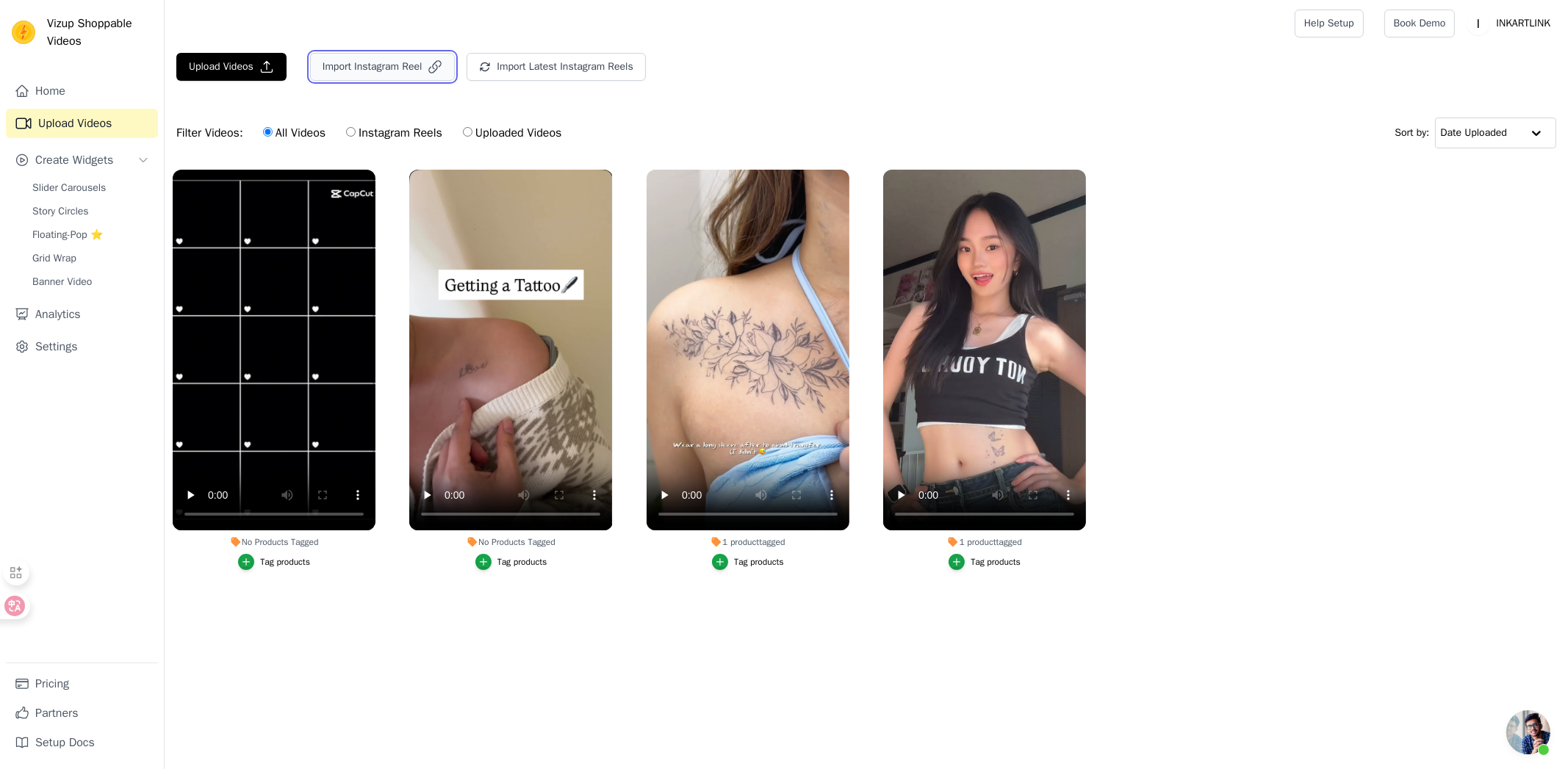 click on "Import Instagram Reel" at bounding box center [383, 67] 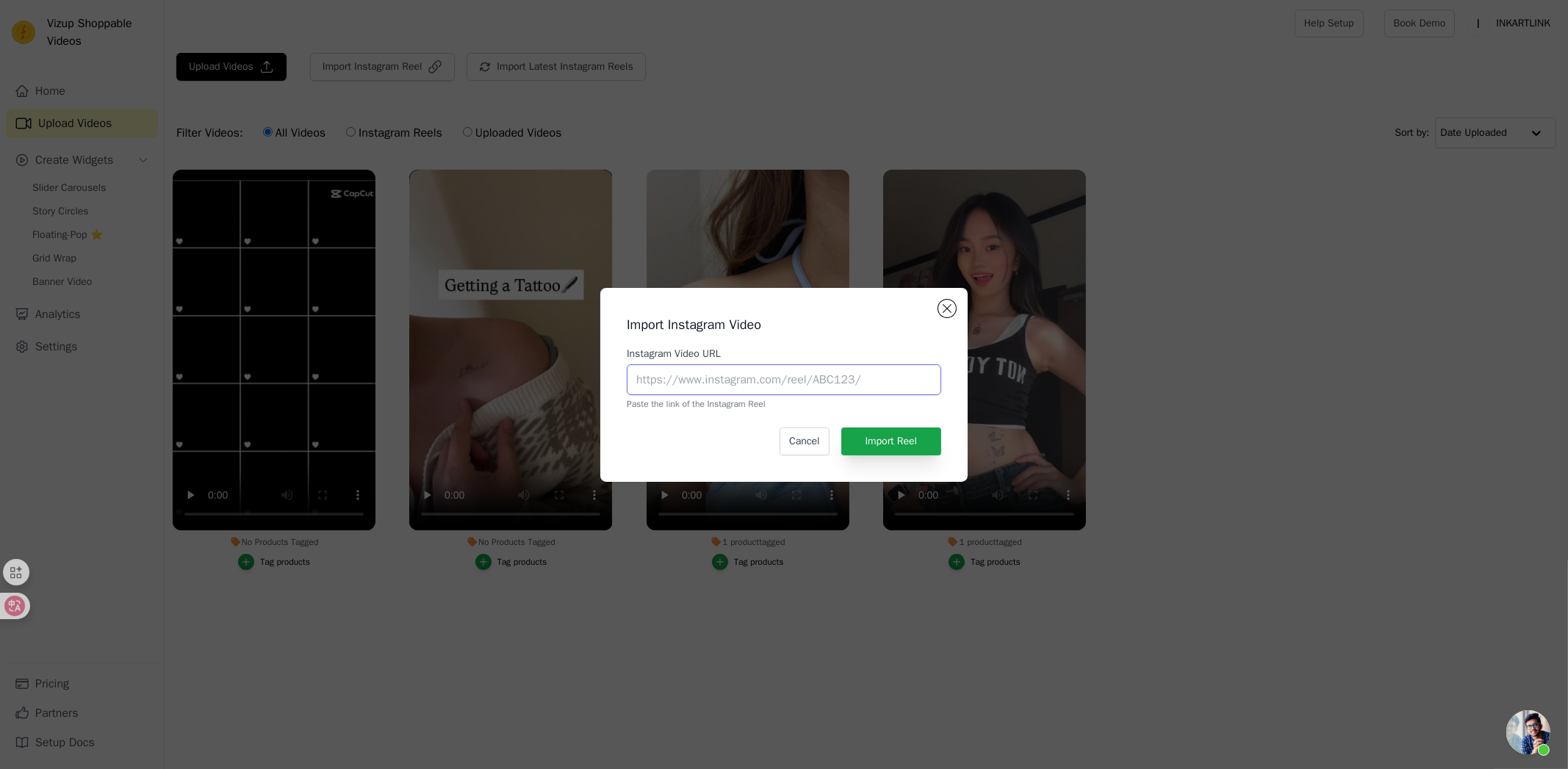 click on "Instagram Video URL" at bounding box center (784, 380) 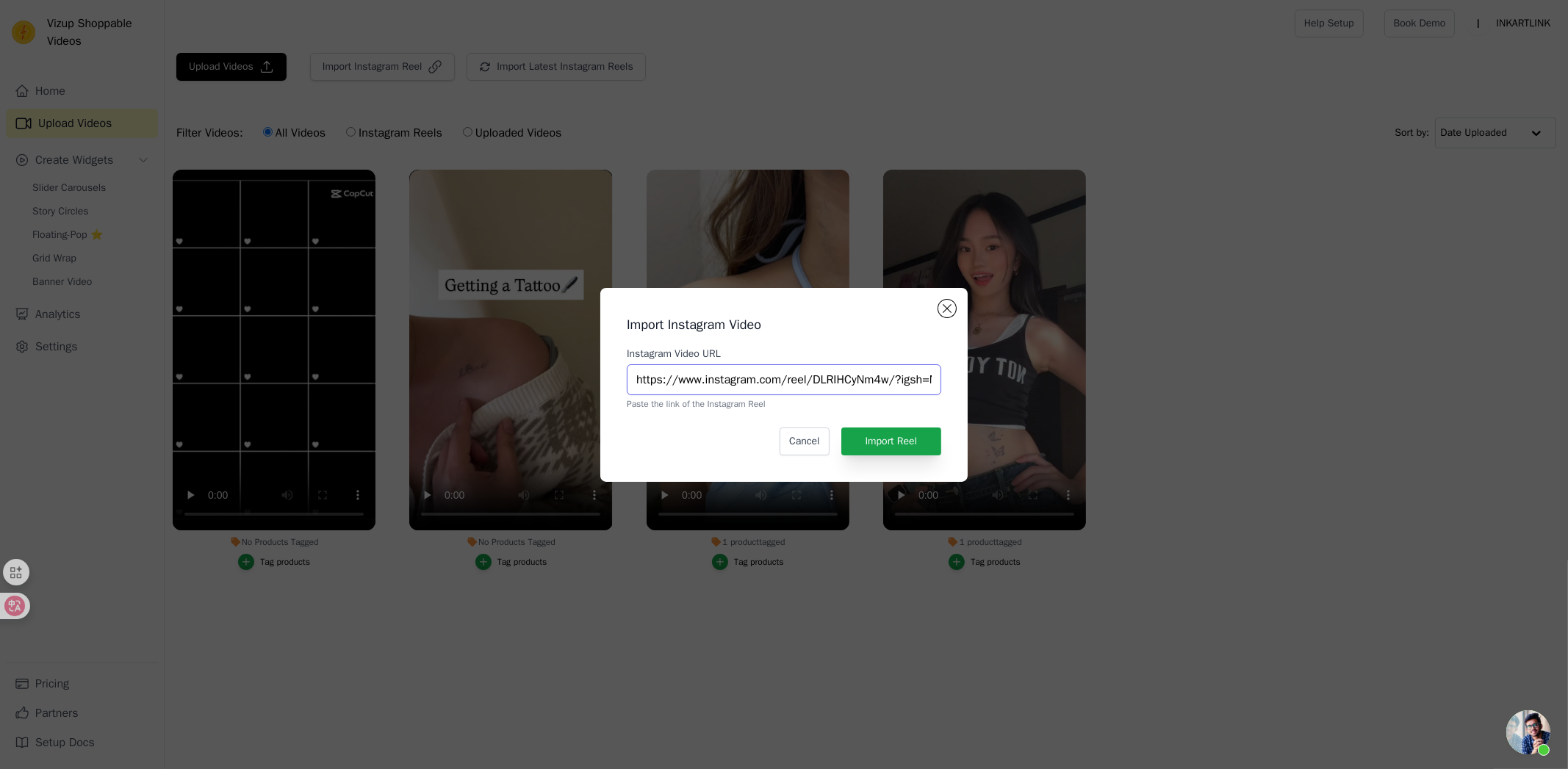 scroll, scrollTop: 0, scrollLeft: 140, axis: horizontal 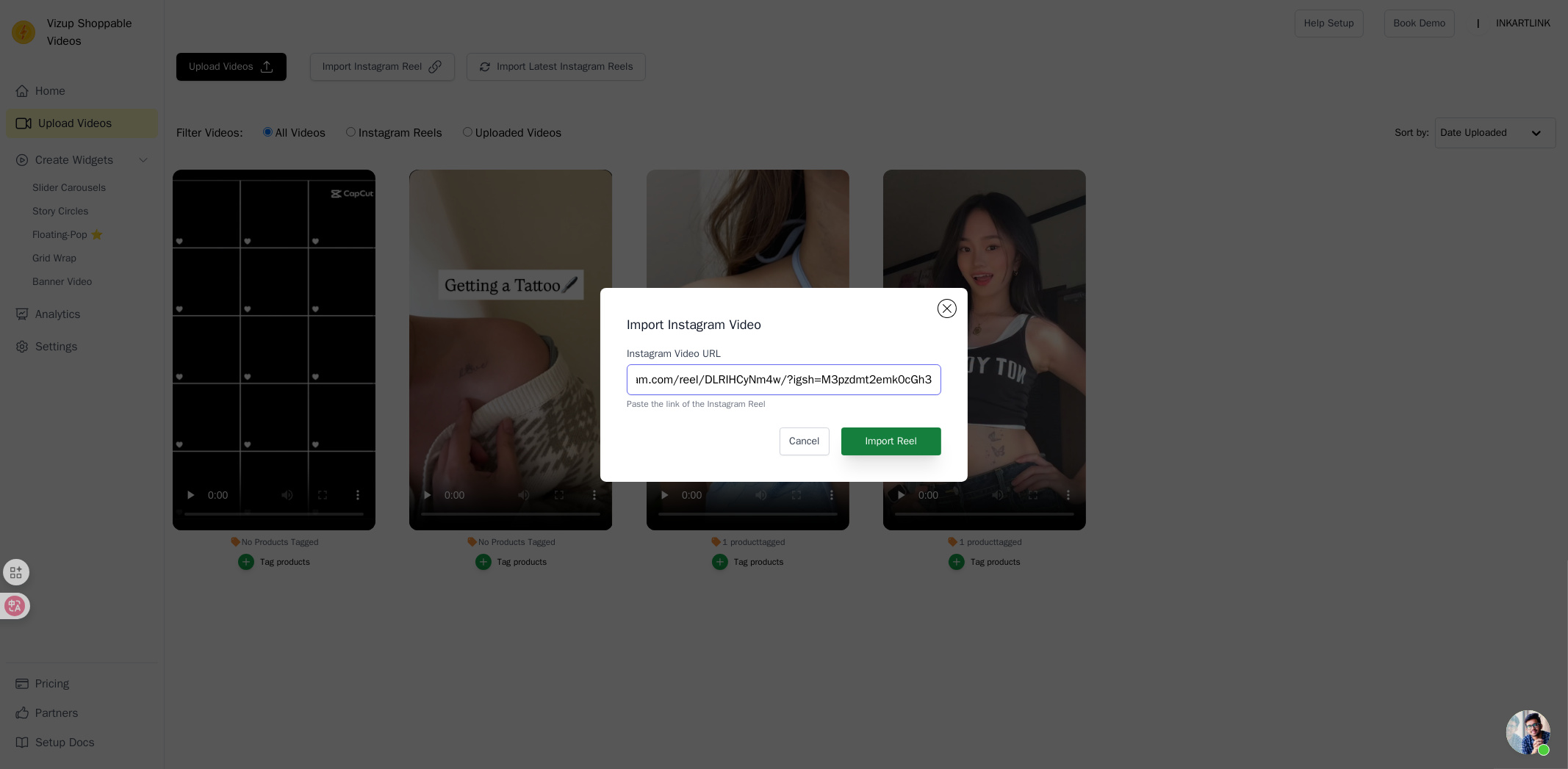 type on "https://www.instagram.com/reel/DLRIHCyNm4w/?igsh=M3pzdmt2emk0cGh3" 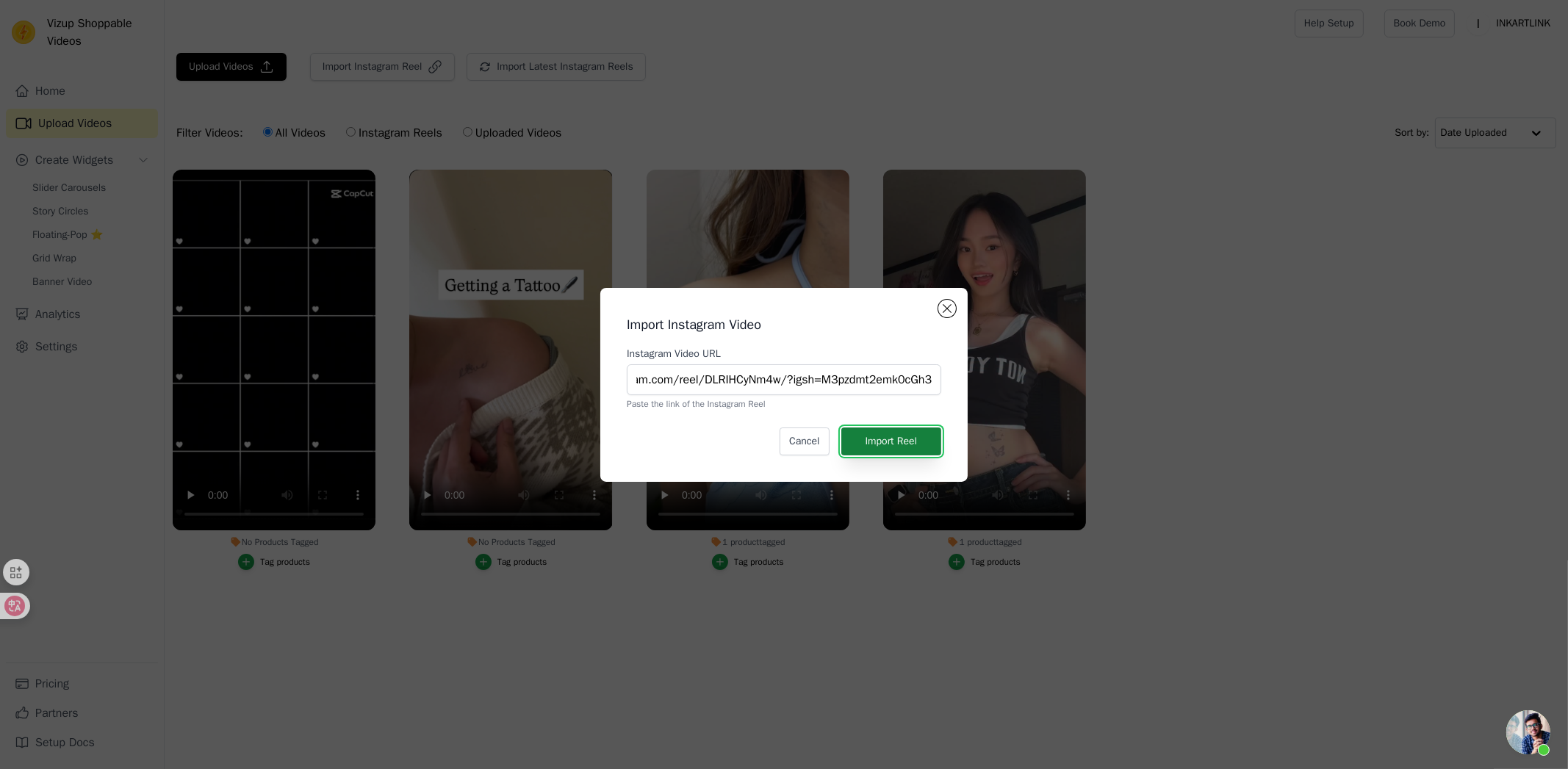 click on "Import Reel" at bounding box center (891, 441) 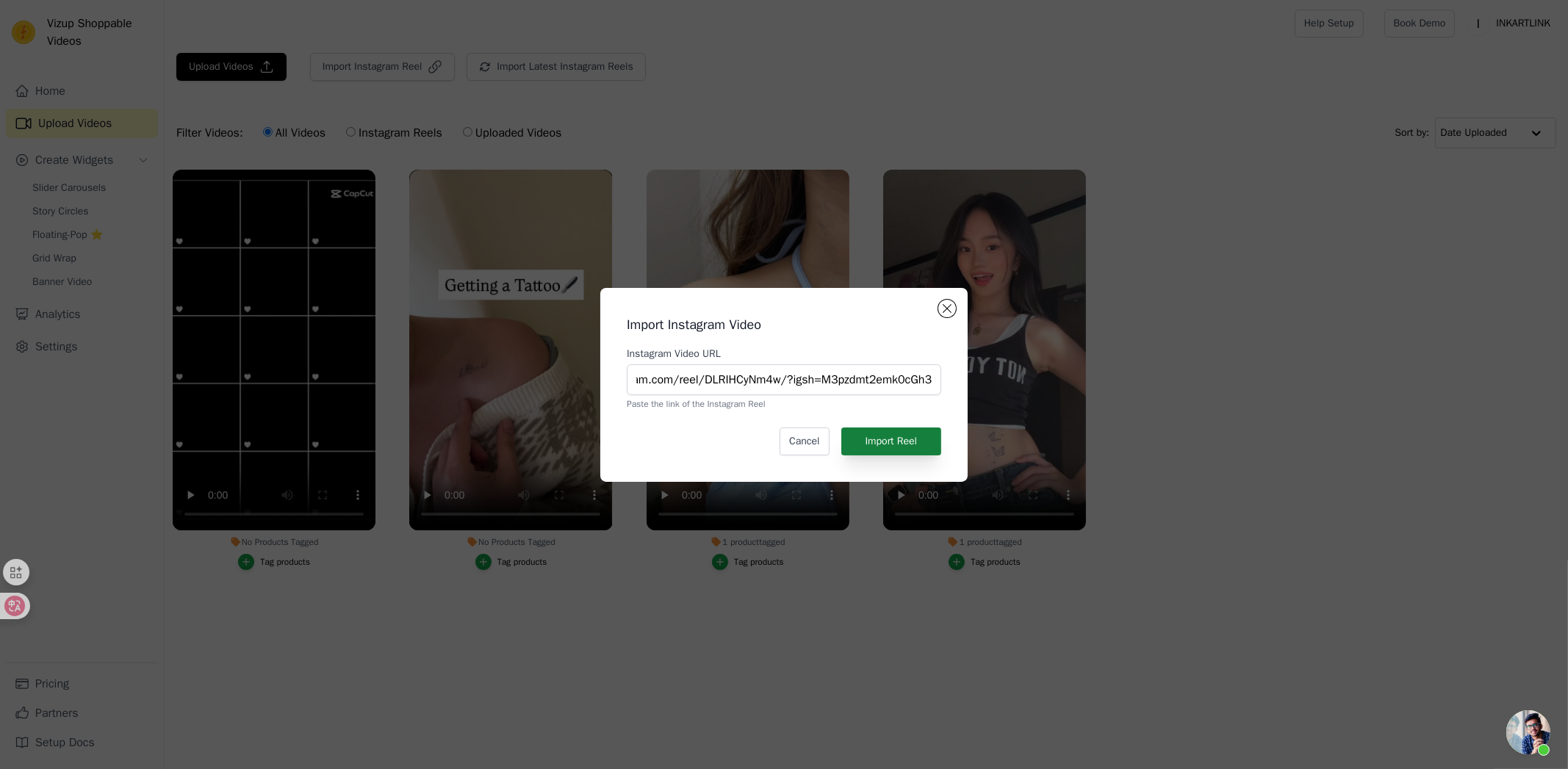 scroll, scrollTop: 0, scrollLeft: 0, axis: both 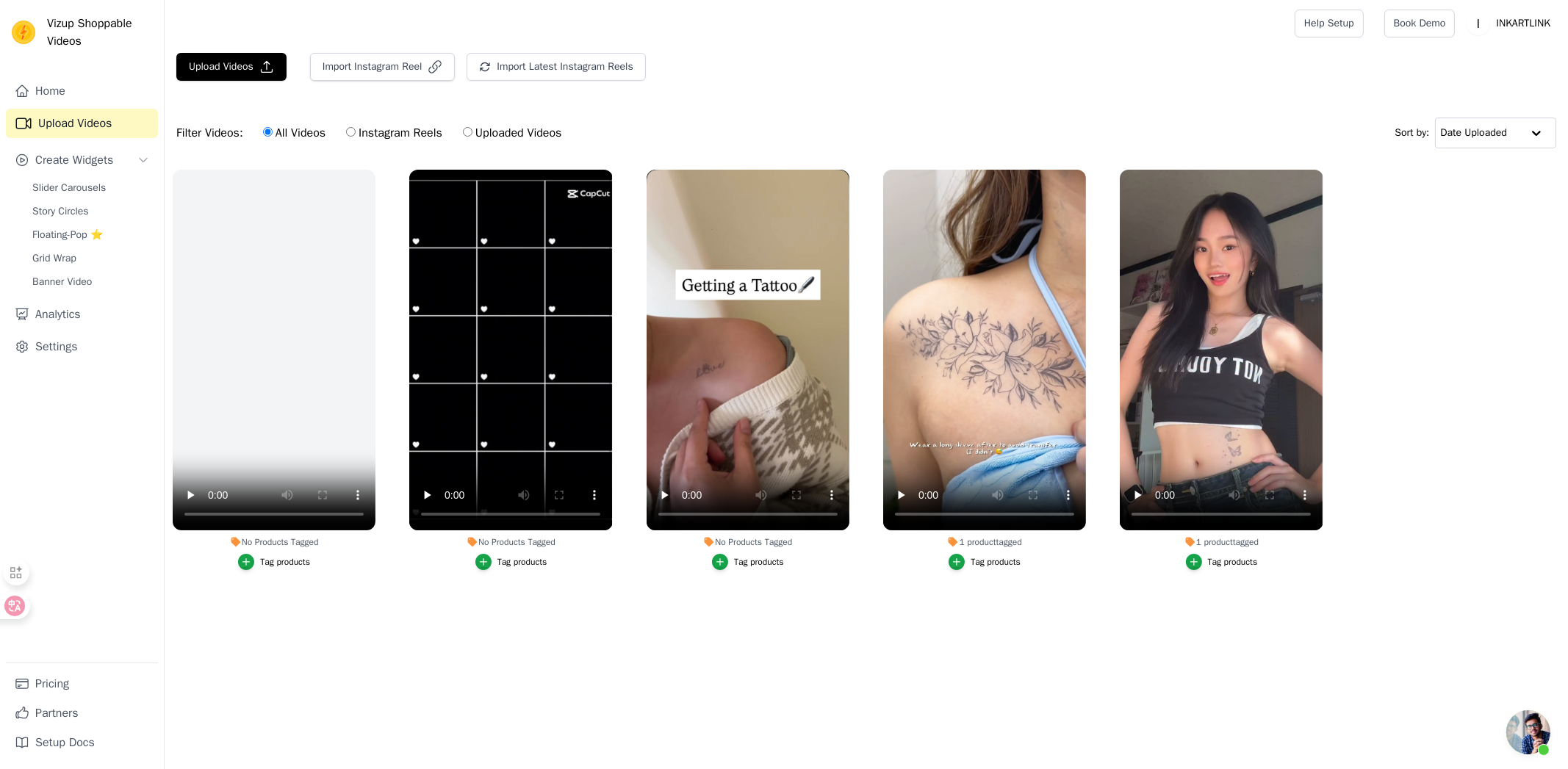 click on "Vizup Shoppable Videos
Home
Upload Videos       Create Widgets     Slider Carousels   Story Circles   Floating-Pop ⭐   Grid Wrap   Banner Video
Analytics
Settings
Pricing
Partners
Setup Docs   Open sidebar       Help Setup     Book Demo   Open user menu" at bounding box center [784, 321] 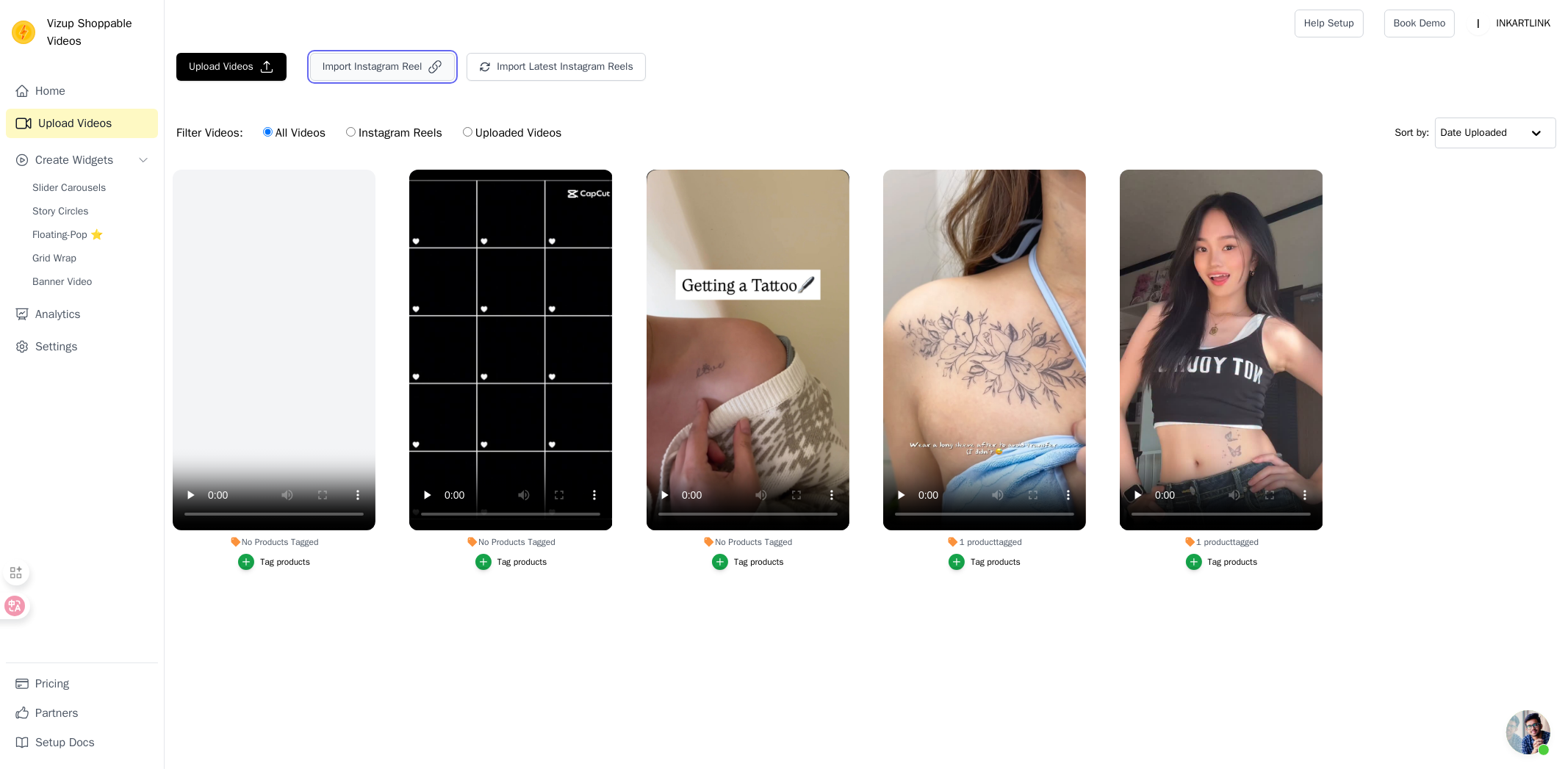 click on "Import Instagram Reel" at bounding box center (383, 67) 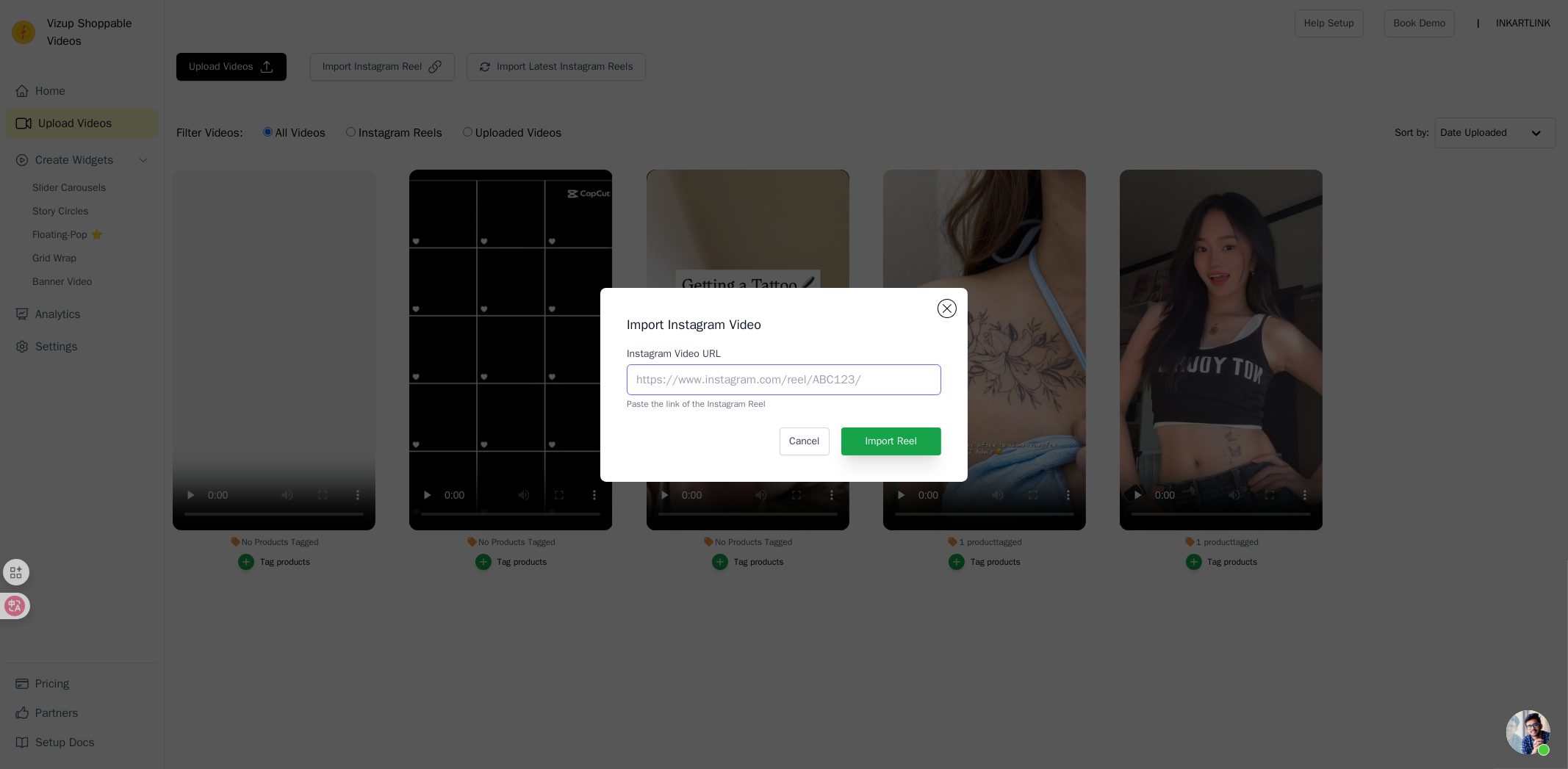 click on "Instagram Video URL" at bounding box center [784, 380] 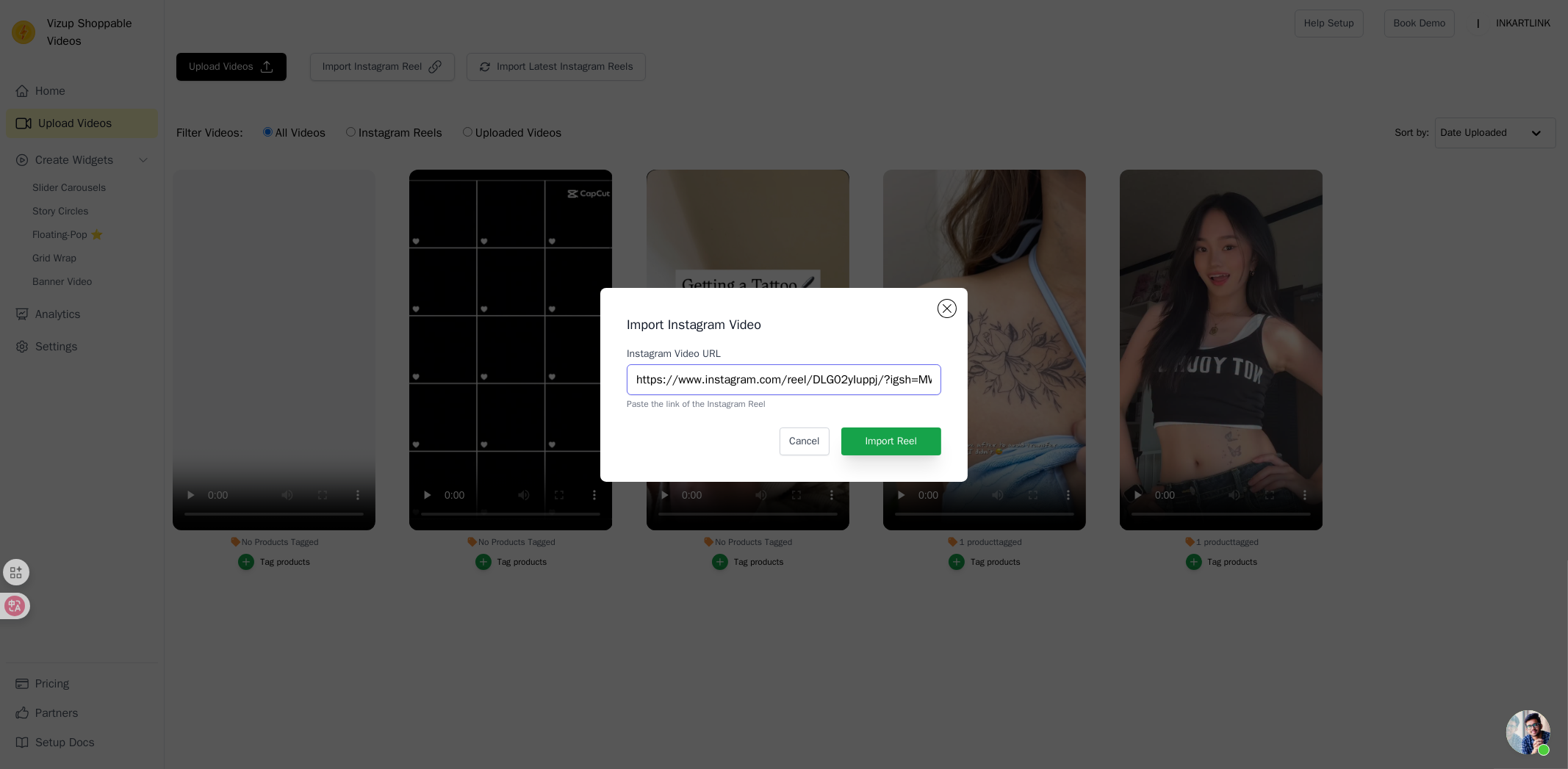 scroll, scrollTop: 0, scrollLeft: 194, axis: horizontal 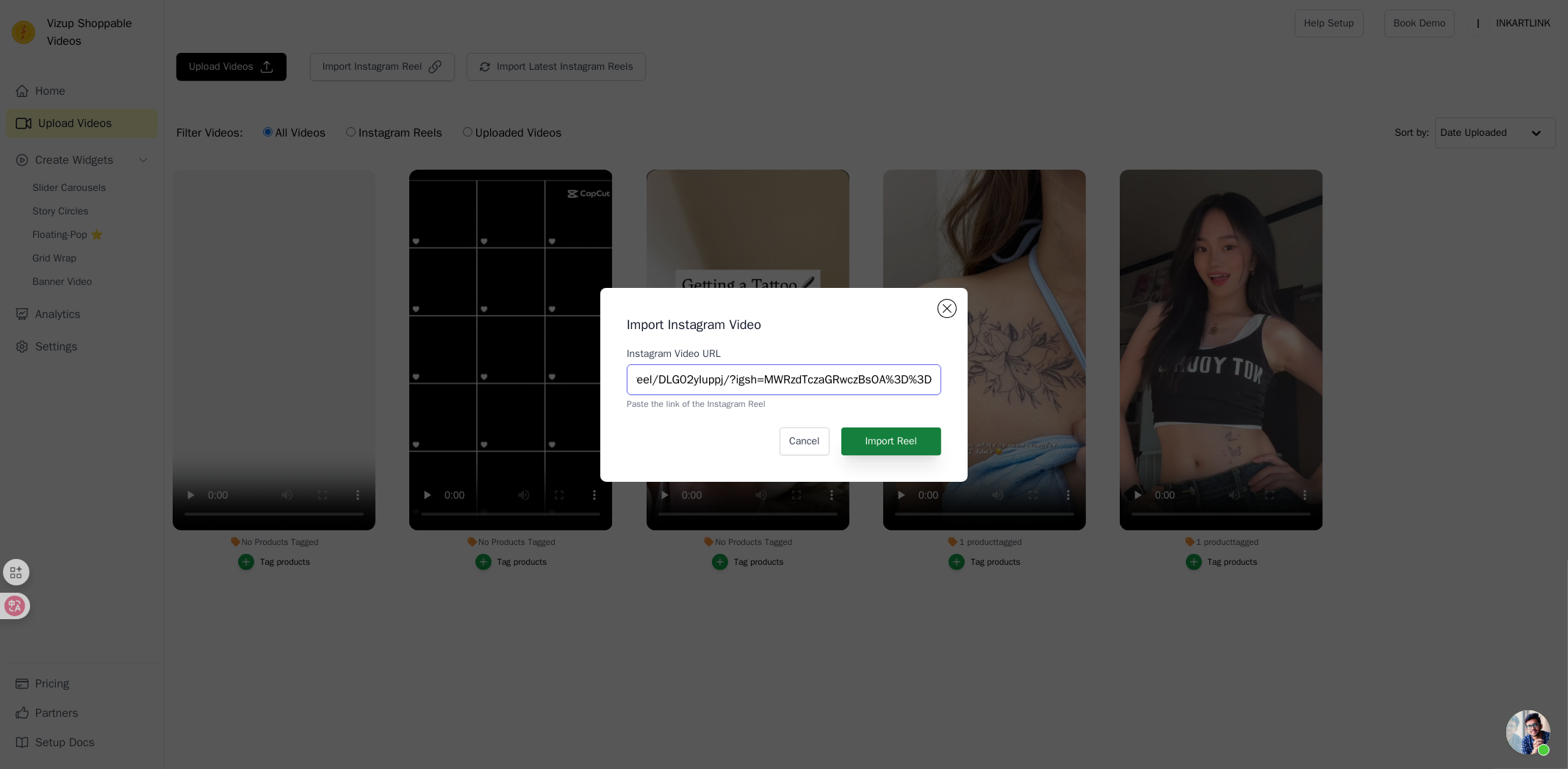 type on "https://www.instagram.com/reel/DLG02yIuppj/?igsh=MWRzdTczaGRwczBsOA%3D%3D" 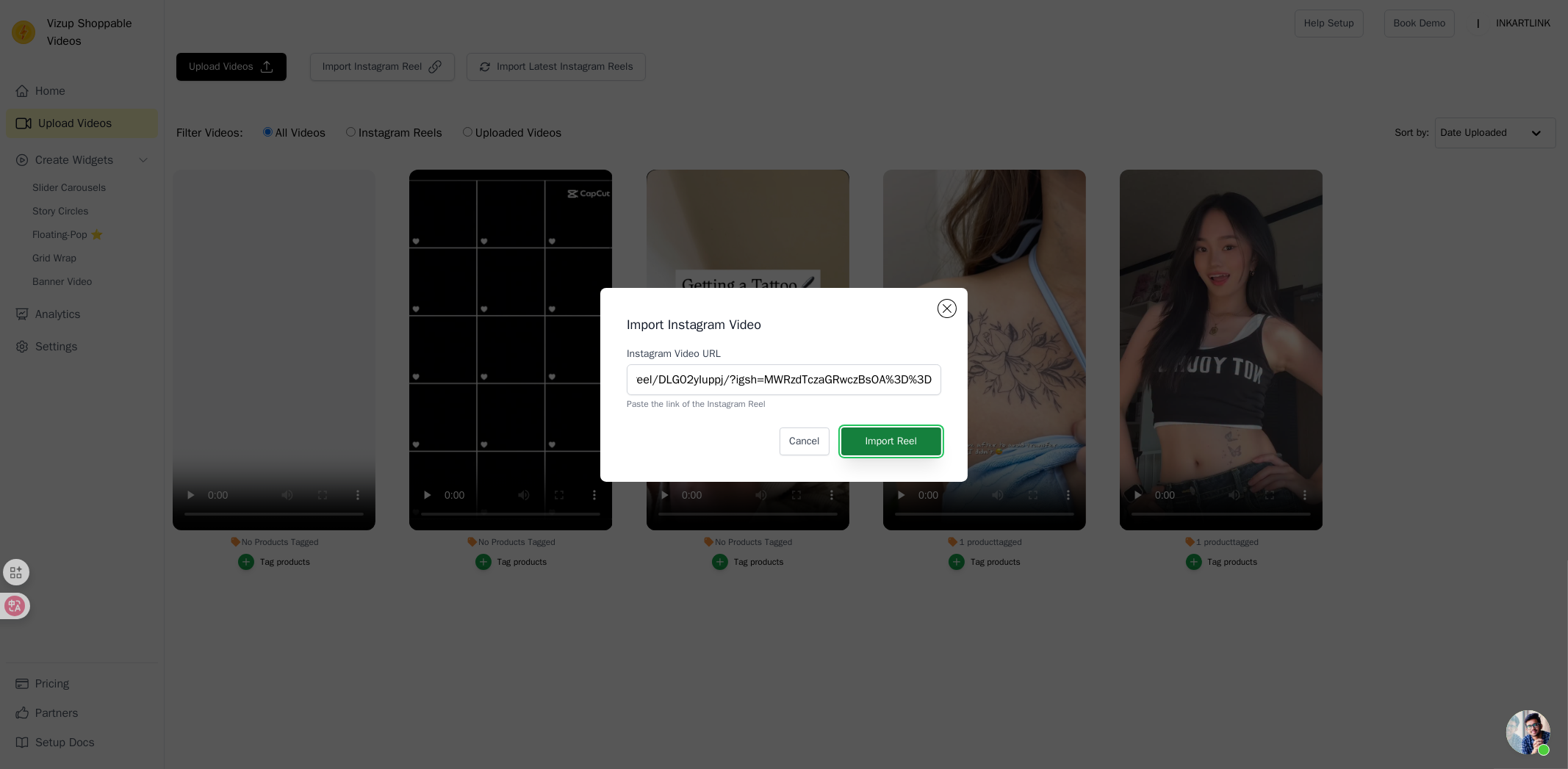 click on "Import Reel" at bounding box center (891, 441) 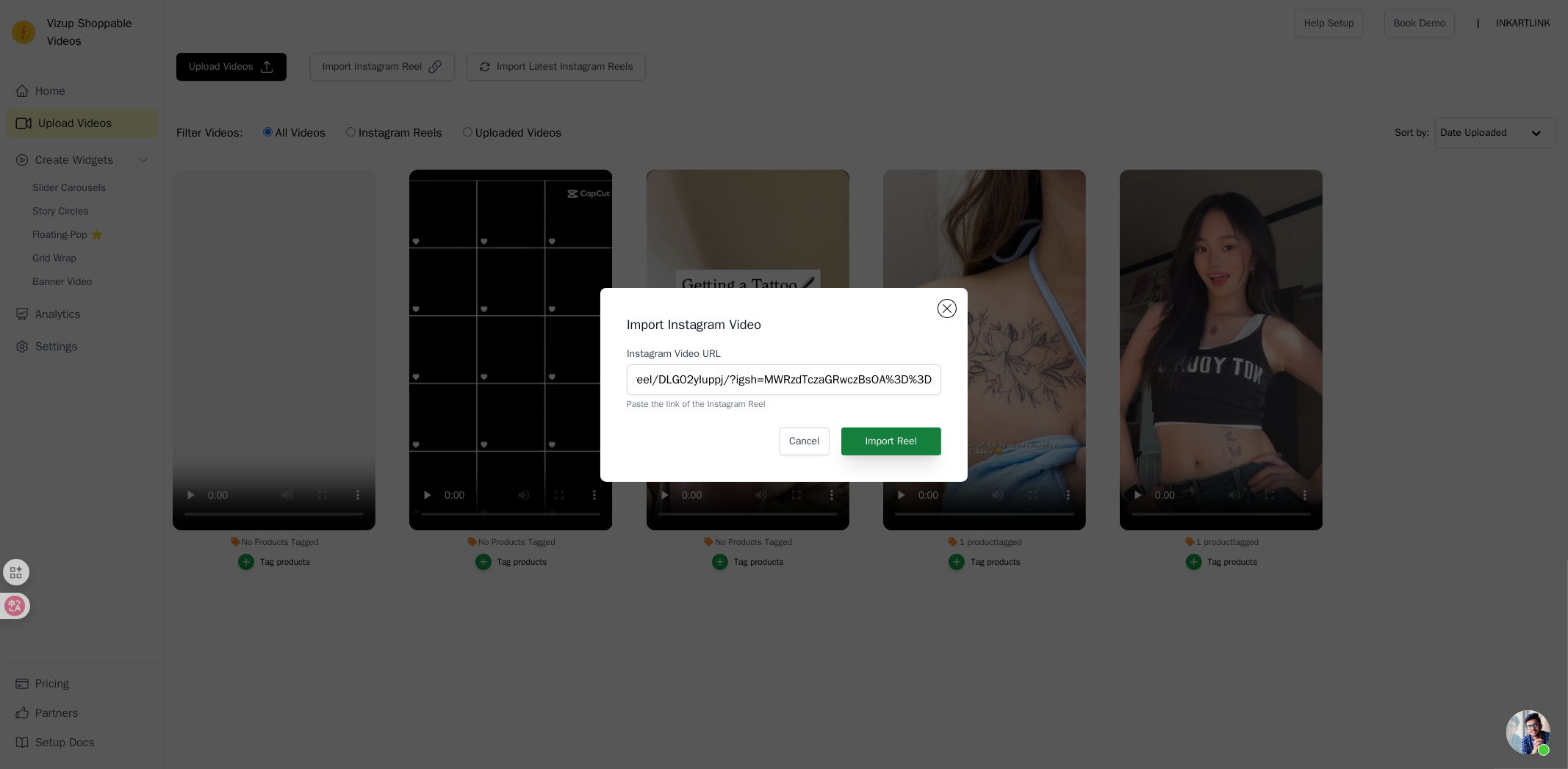 scroll, scrollTop: 0, scrollLeft: 0, axis: both 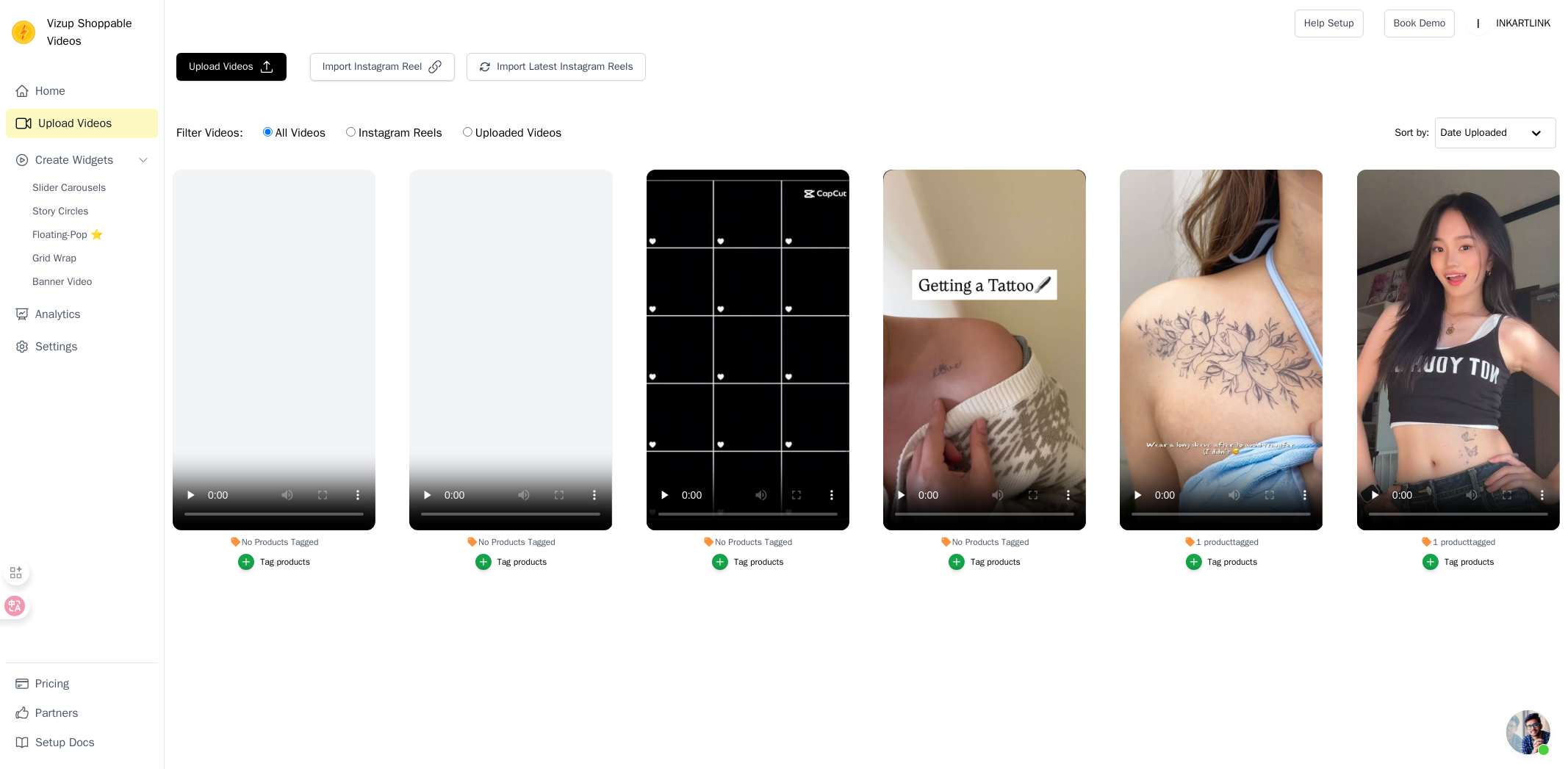 drag, startPoint x: 612, startPoint y: 639, endPoint x: 418, endPoint y: 452, distance: 269.45315 